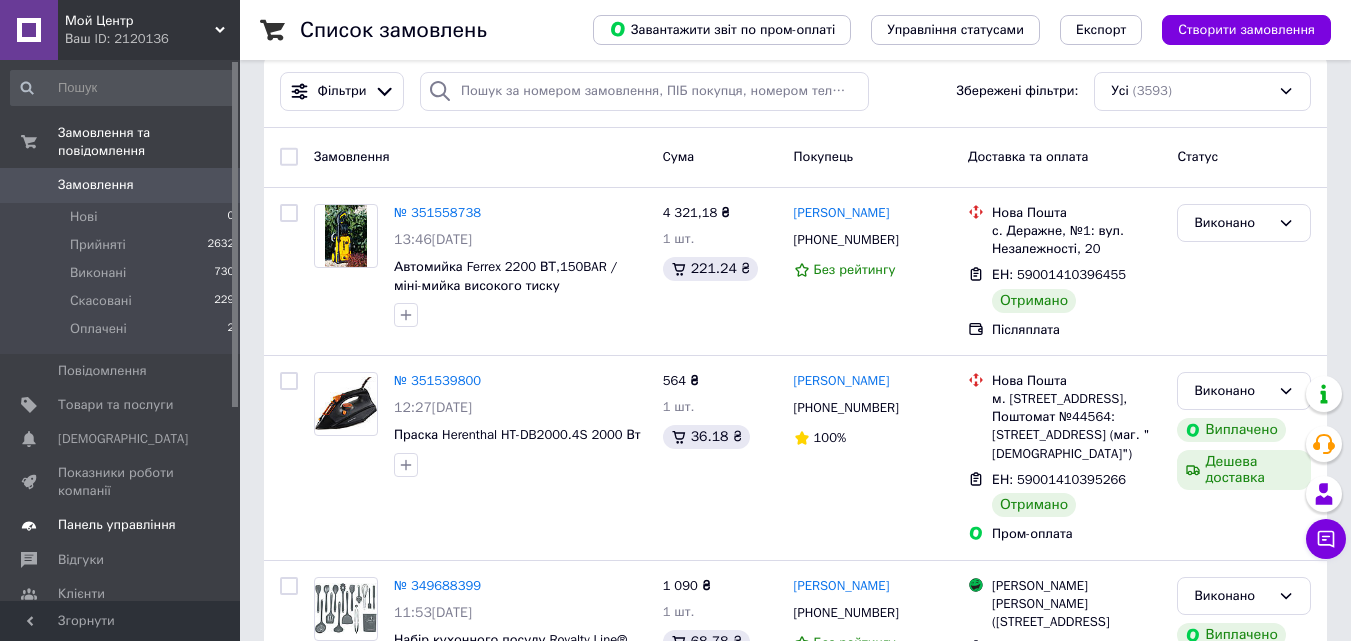 scroll, scrollTop: 300, scrollLeft: 0, axis: vertical 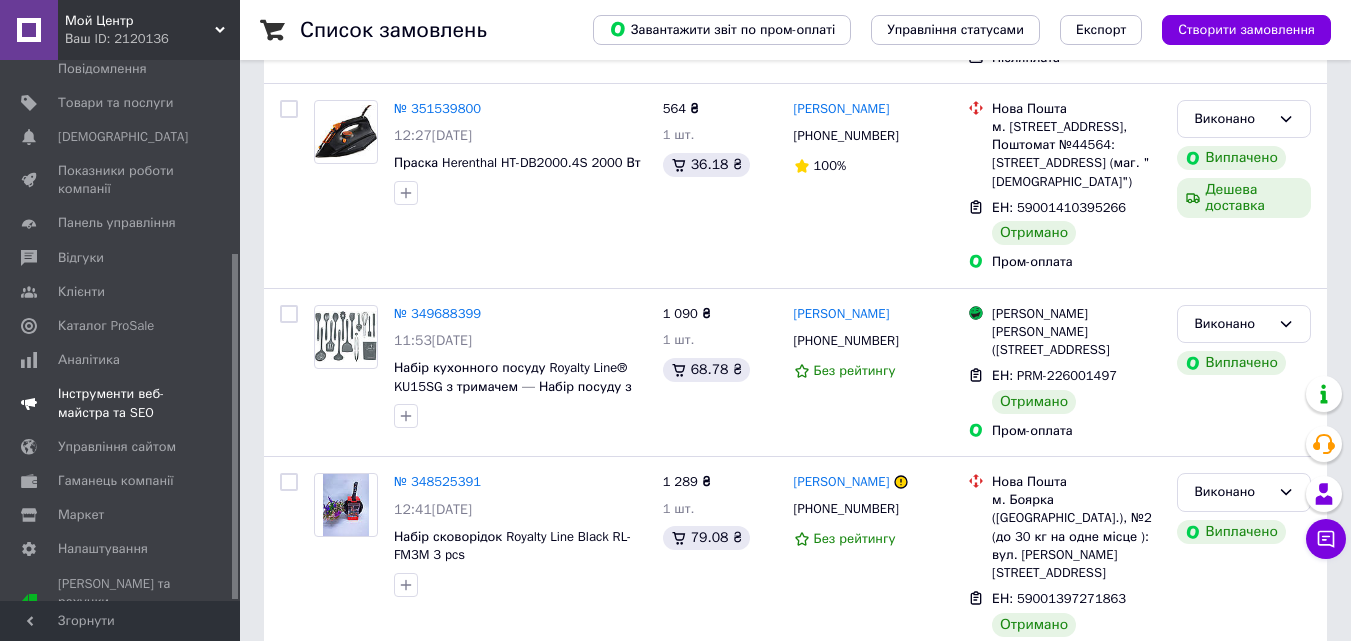 click on "Інструменти веб-майстра та SEO" at bounding box center (121, 403) 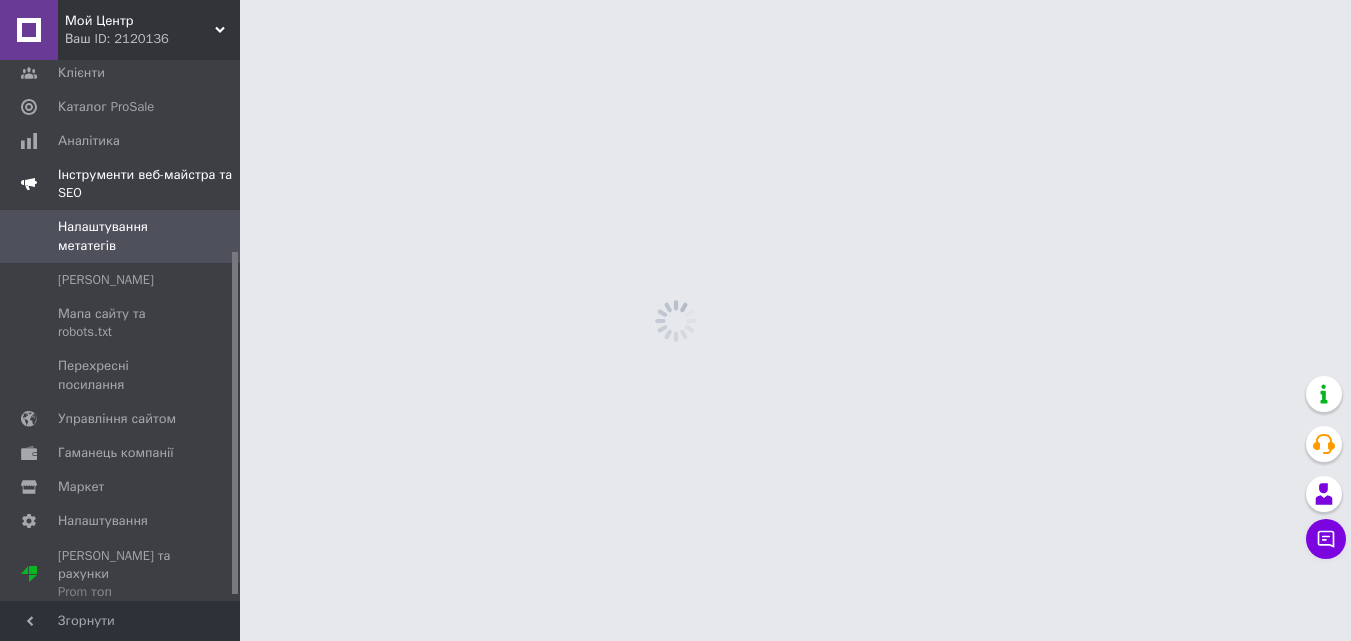 scroll, scrollTop: 0, scrollLeft: 0, axis: both 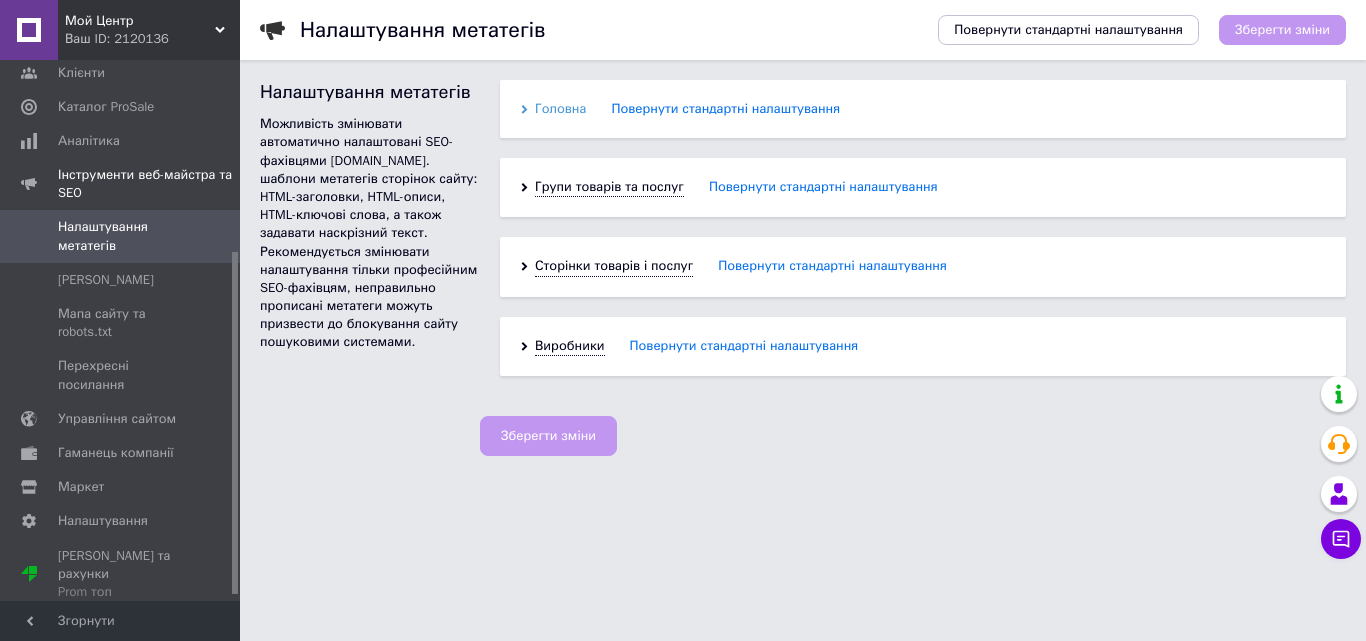 click on "Головна" at bounding box center [560, 109] 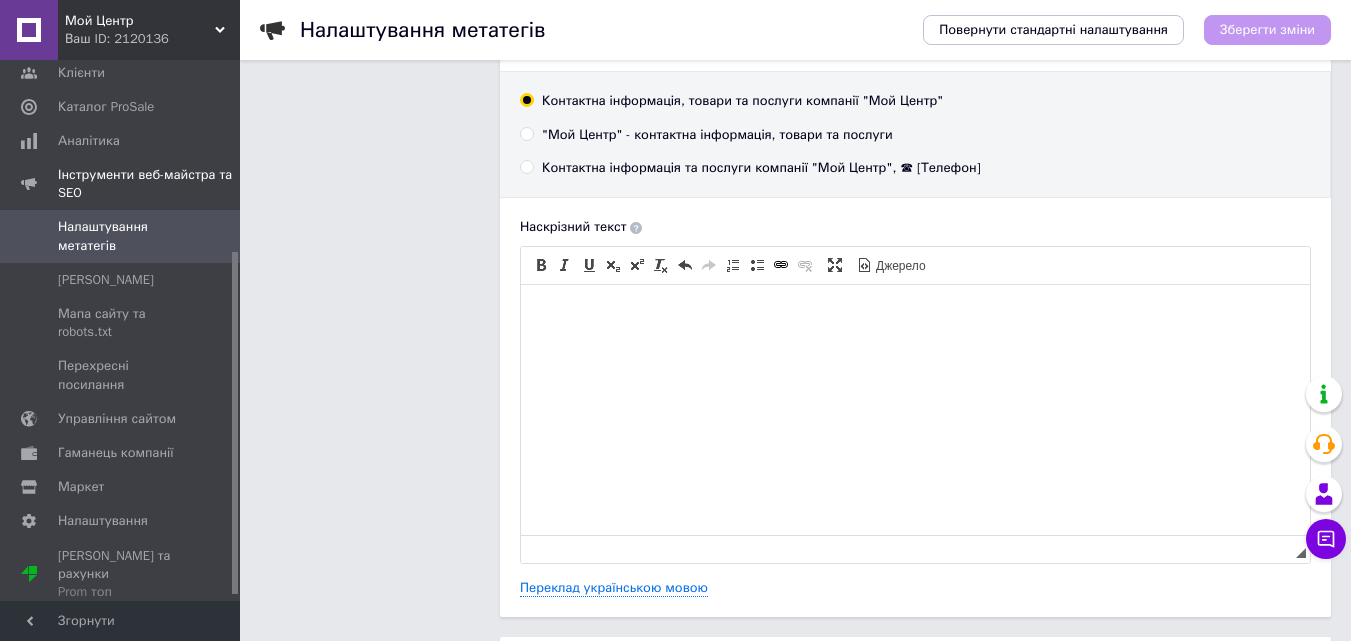 scroll, scrollTop: 300, scrollLeft: 0, axis: vertical 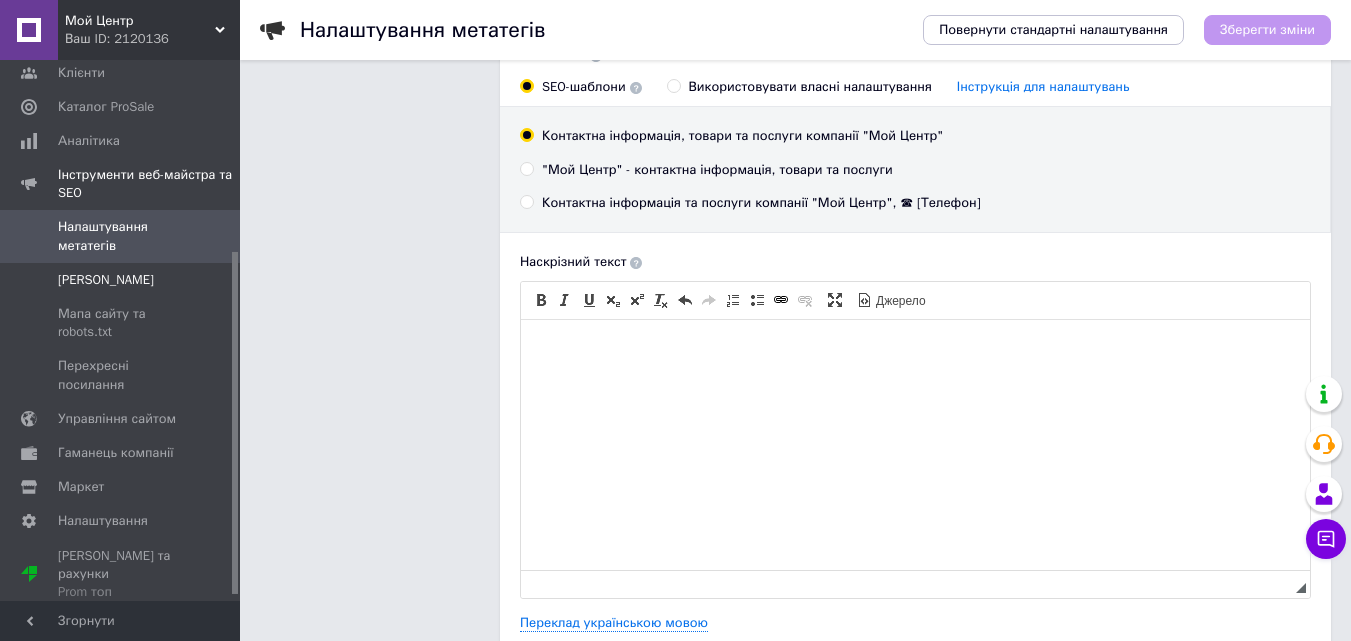 click on "[PERSON_NAME]" at bounding box center [106, 280] 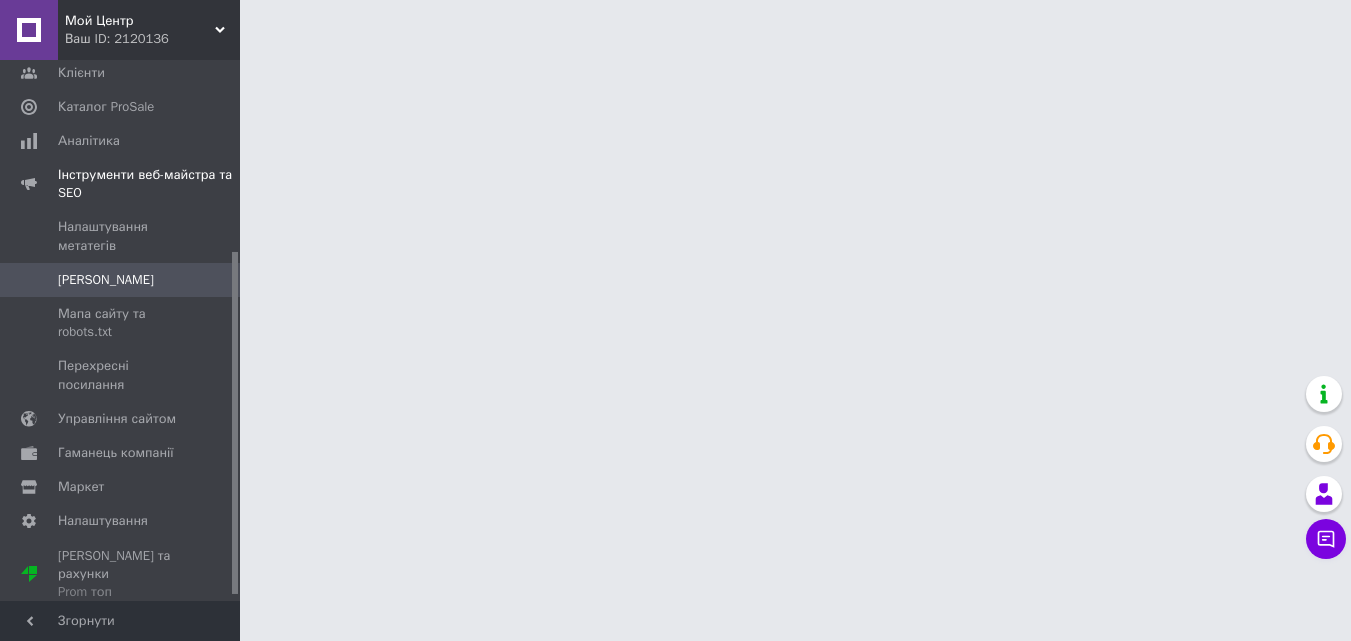 scroll, scrollTop: 0, scrollLeft: 0, axis: both 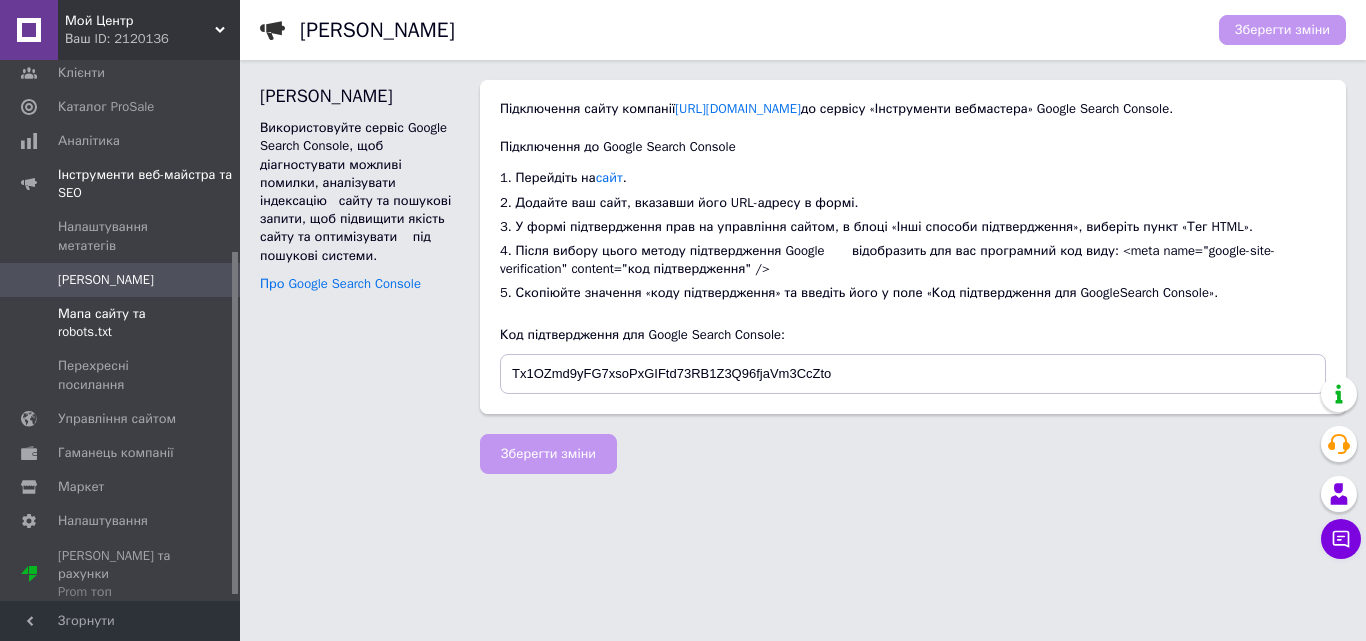 click on "Мапа сайту та robots.txt" at bounding box center (121, 323) 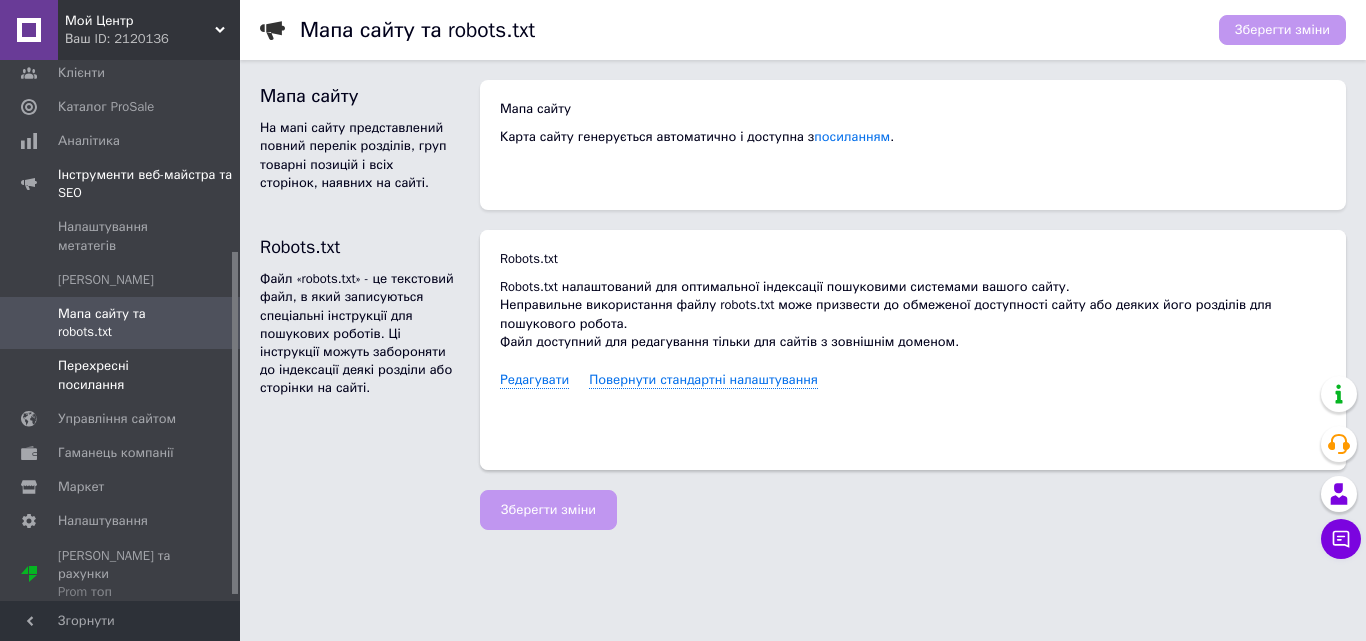 click on "Перехресні посилання" at bounding box center (121, 375) 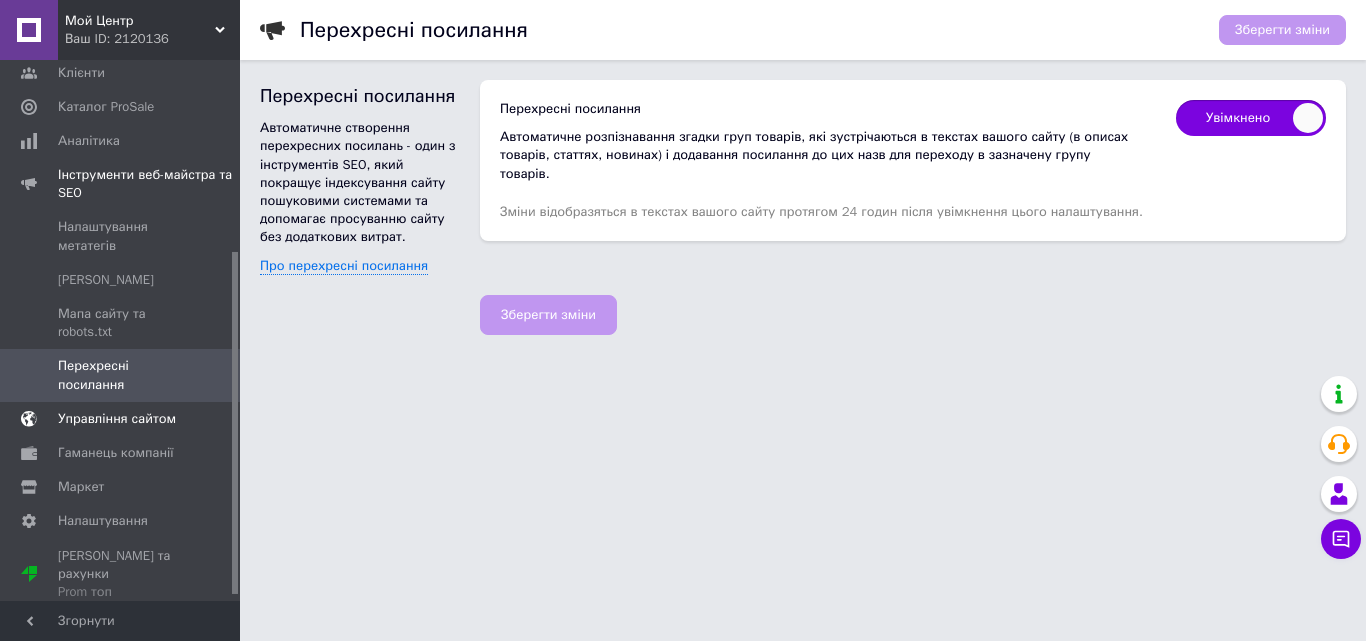 click on "Управління сайтом" at bounding box center [117, 419] 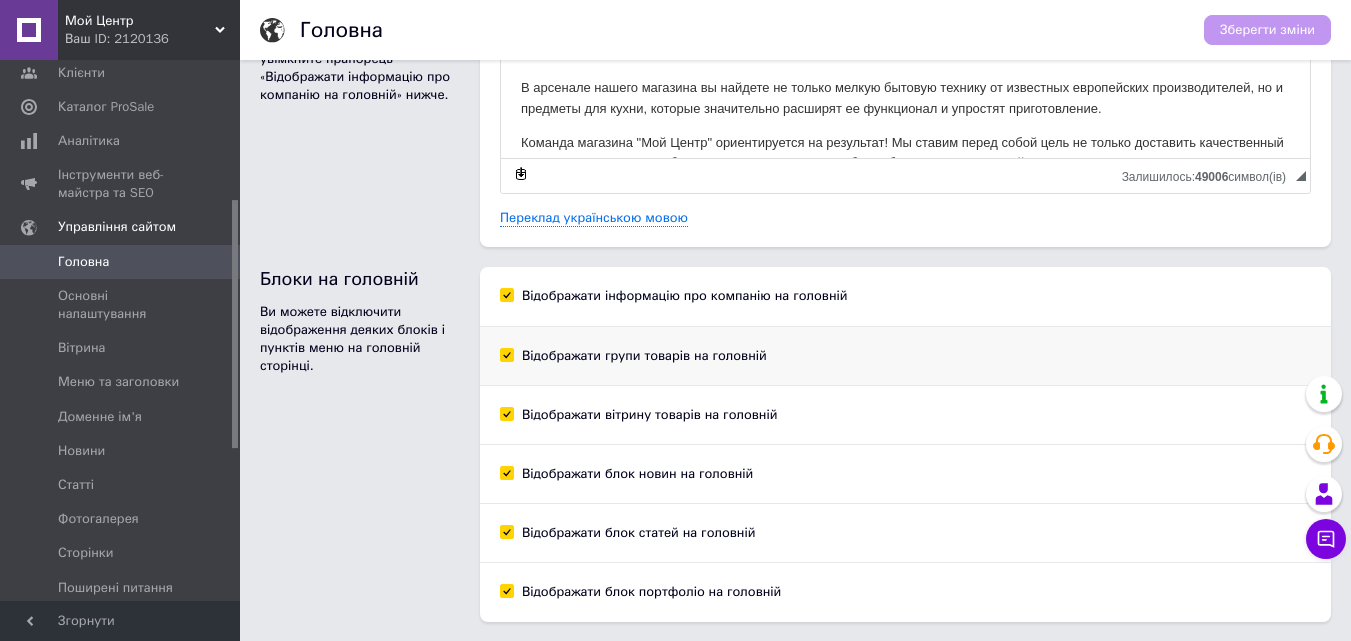 scroll, scrollTop: 199, scrollLeft: 0, axis: vertical 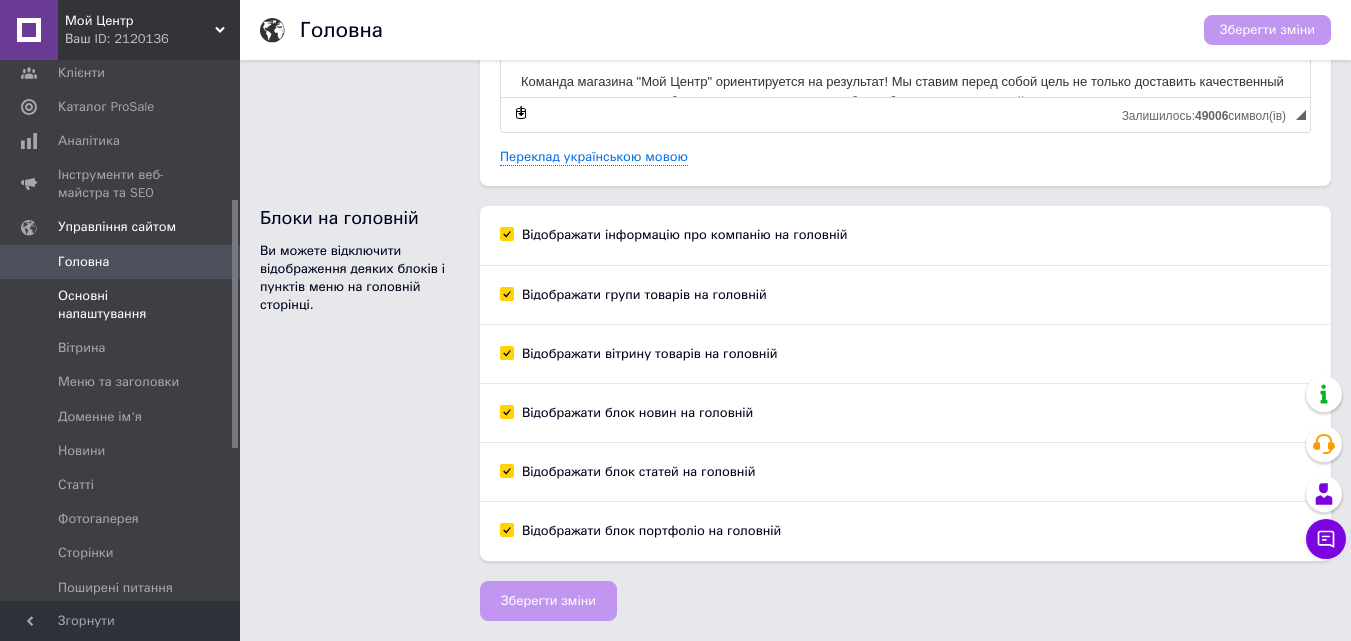 click on "Основні налаштування" at bounding box center (121, 305) 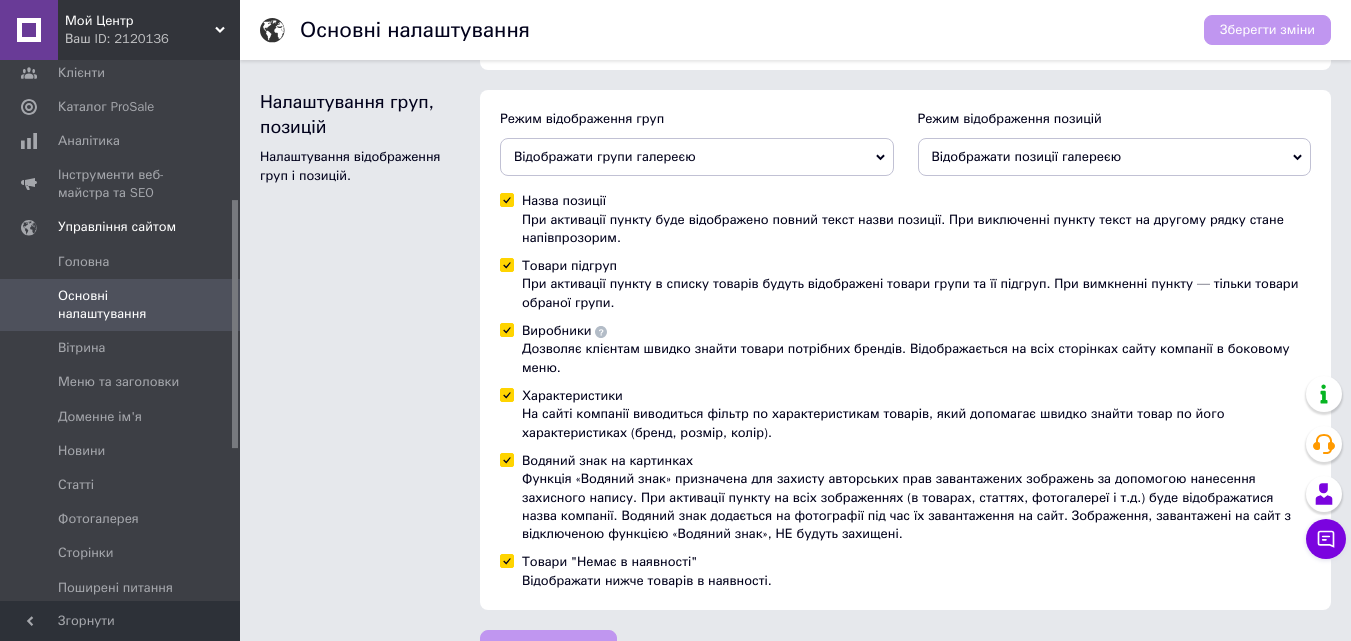 scroll, scrollTop: 564, scrollLeft: 0, axis: vertical 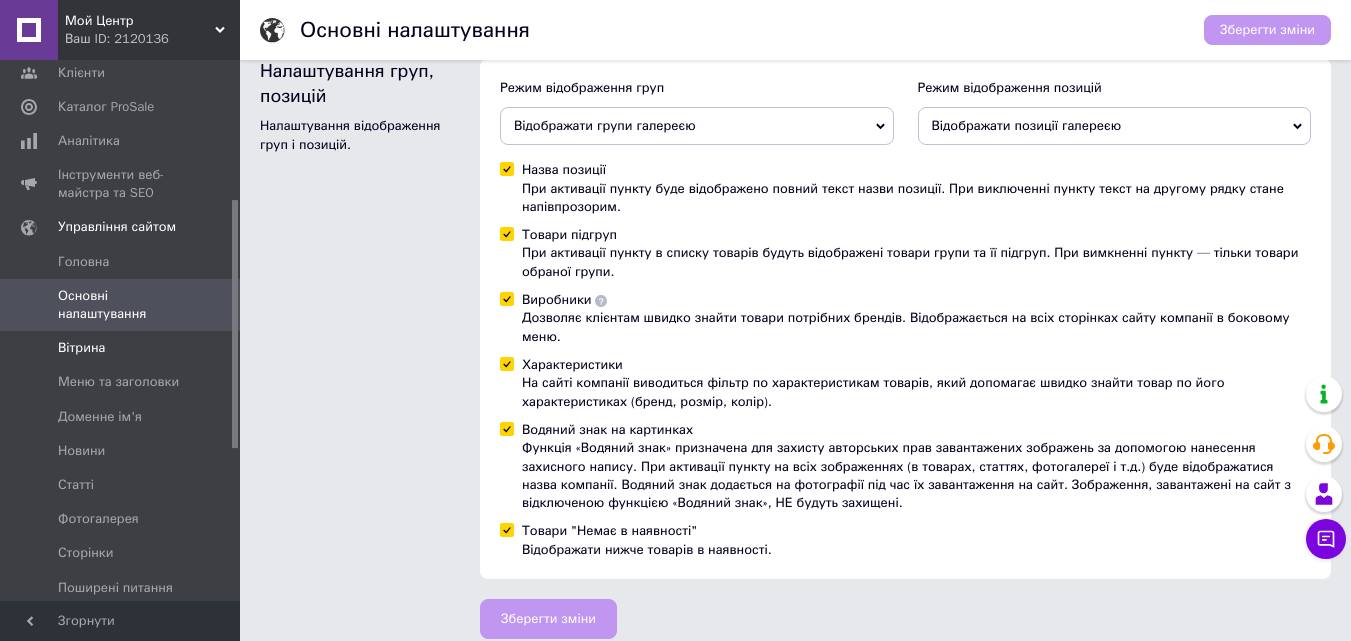 click on "Вітрина" at bounding box center [121, 348] 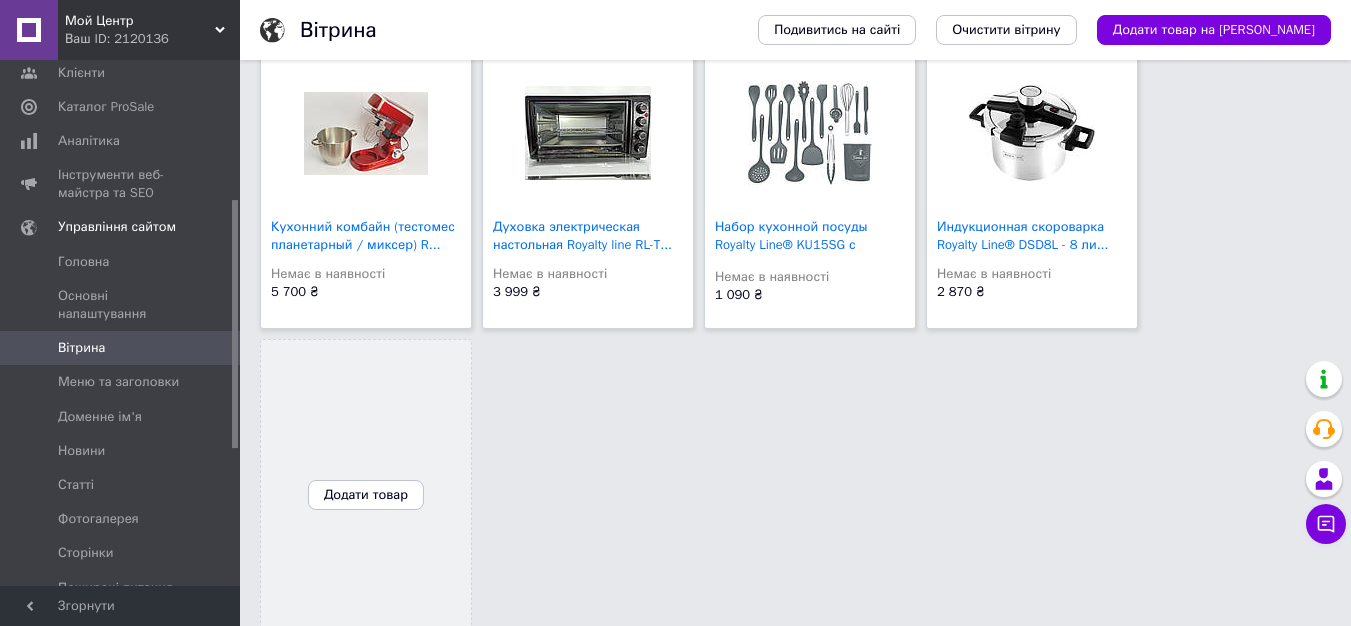 scroll, scrollTop: 1200, scrollLeft: 0, axis: vertical 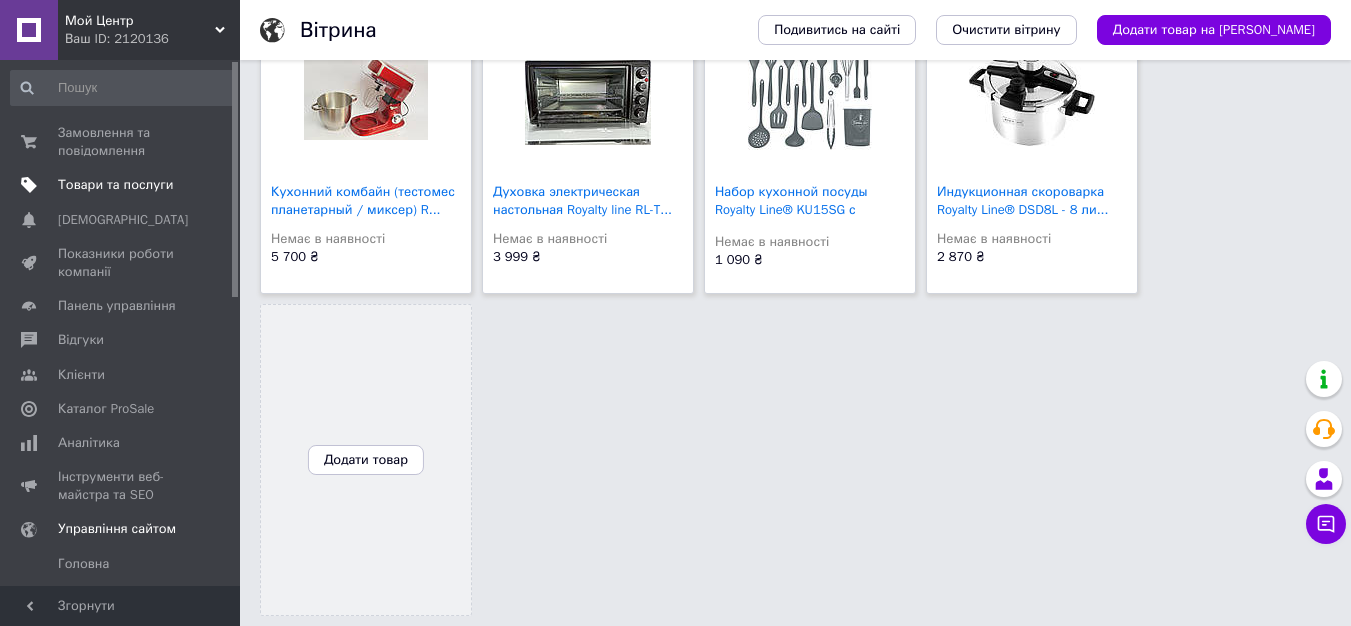click on "Товари та послуги" at bounding box center [123, 185] 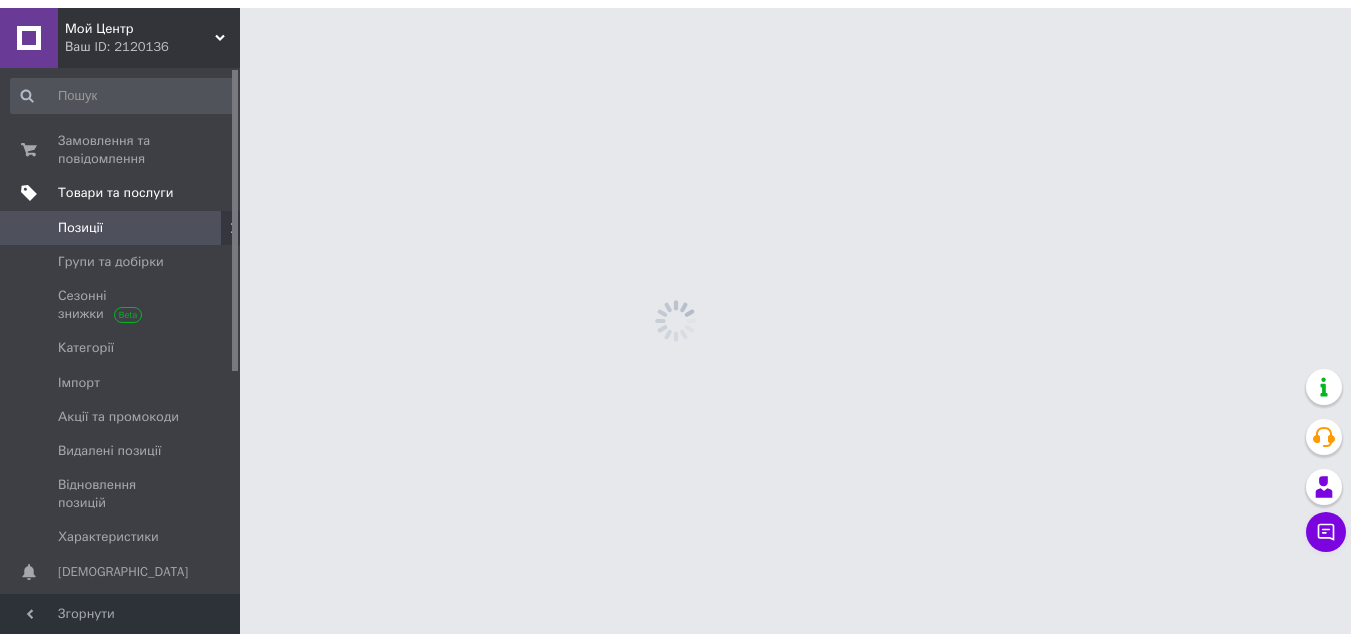 scroll, scrollTop: 0, scrollLeft: 0, axis: both 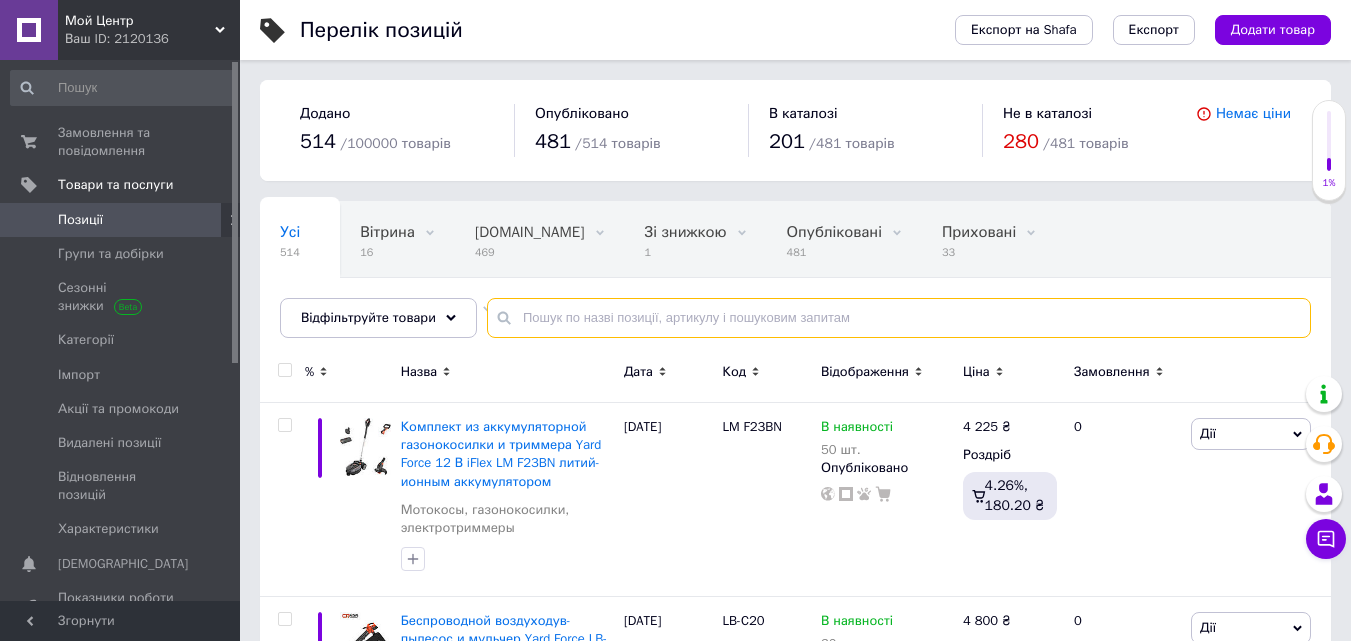 click at bounding box center [899, 318] 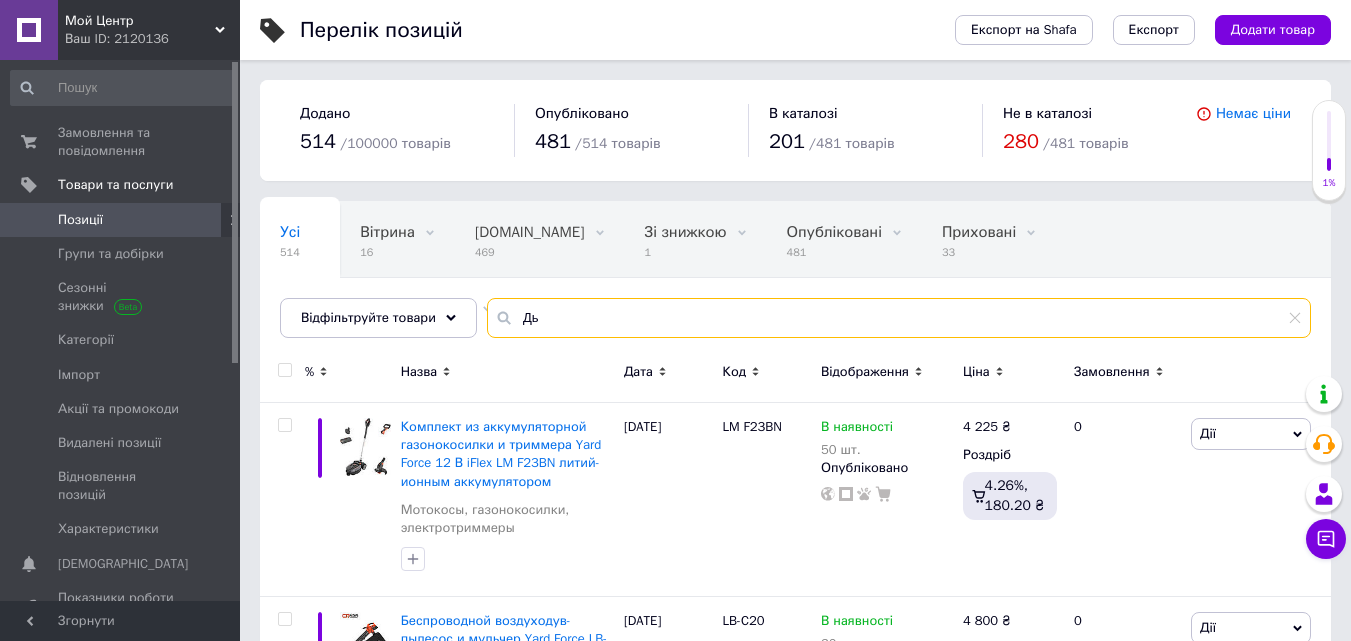 type on "Д" 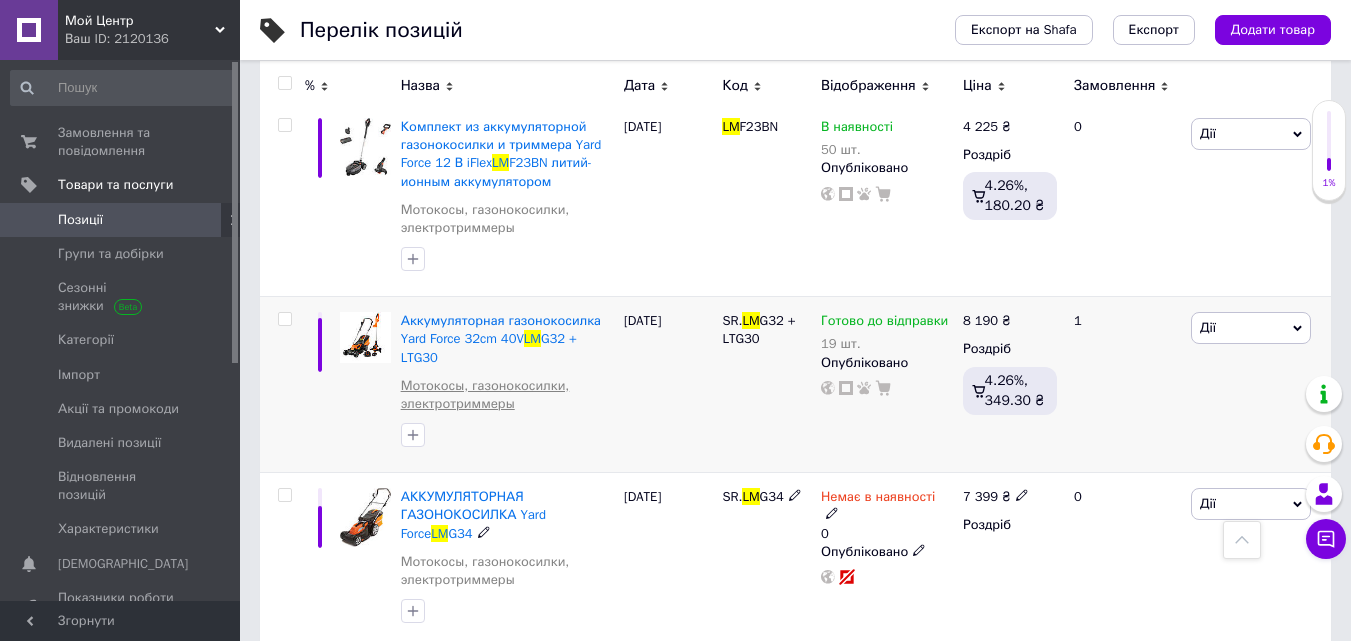 scroll, scrollTop: 400, scrollLeft: 0, axis: vertical 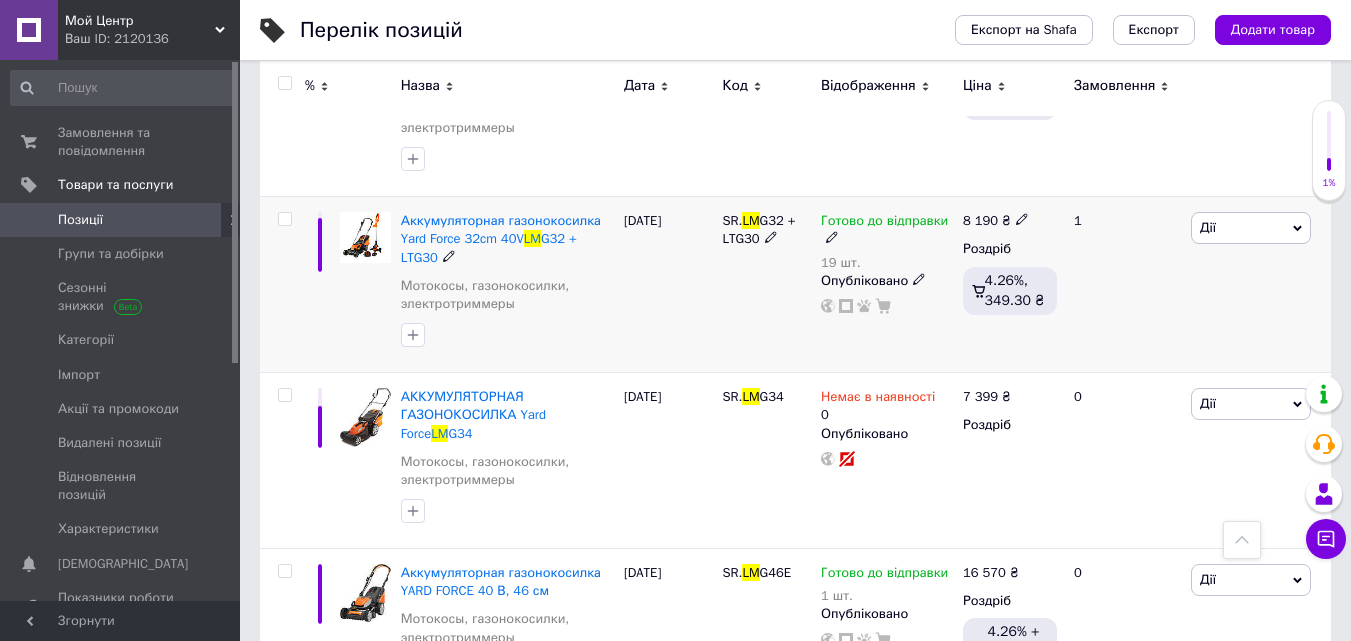 type on "LM" 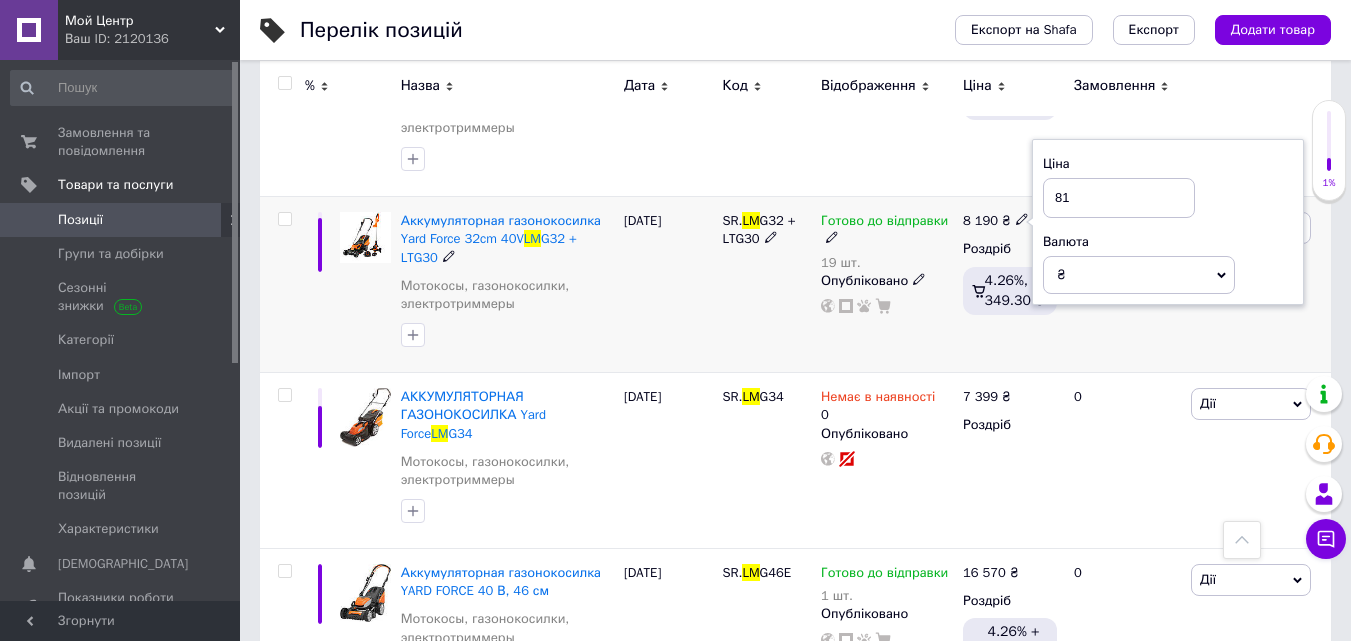 type on "8" 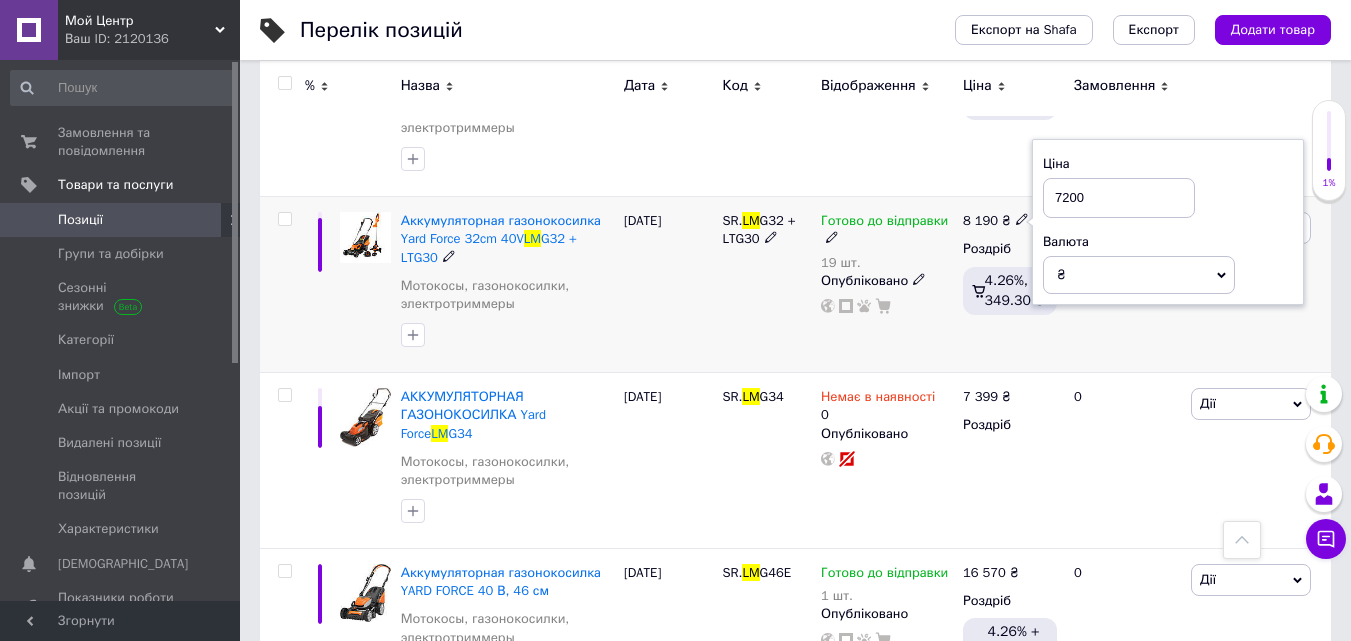 type on "7200" 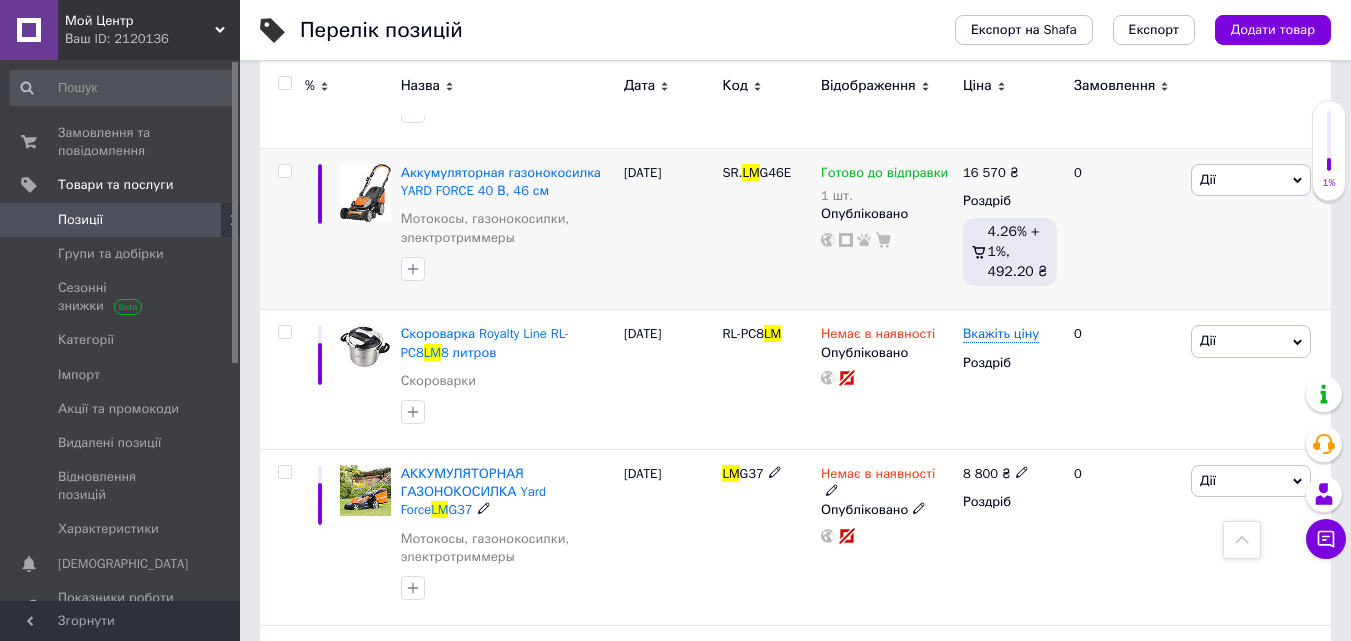 scroll, scrollTop: 900, scrollLeft: 0, axis: vertical 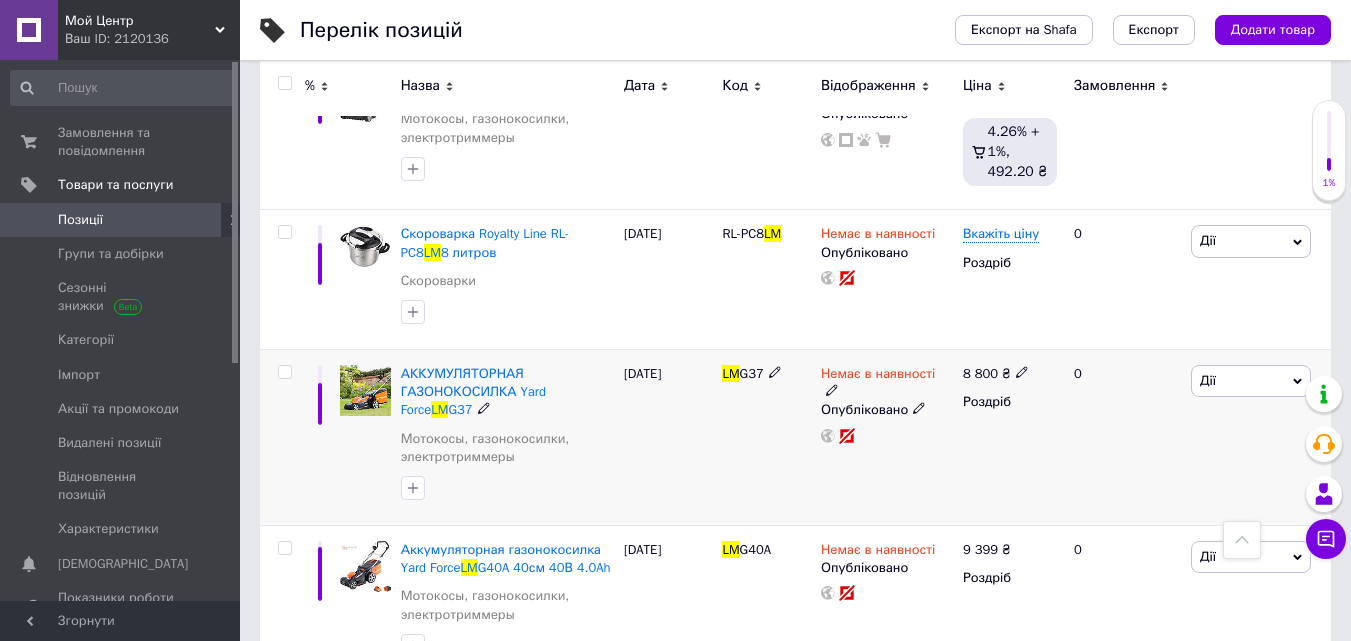click 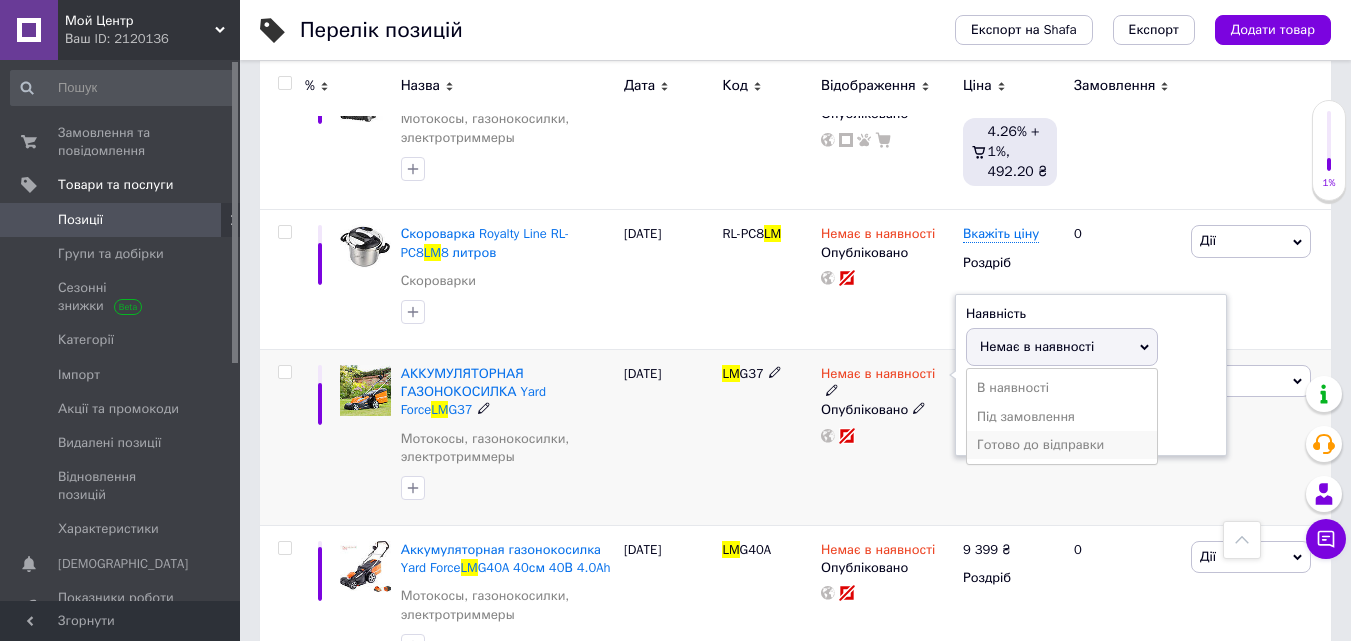 click on "Готово до відправки" at bounding box center [1062, 445] 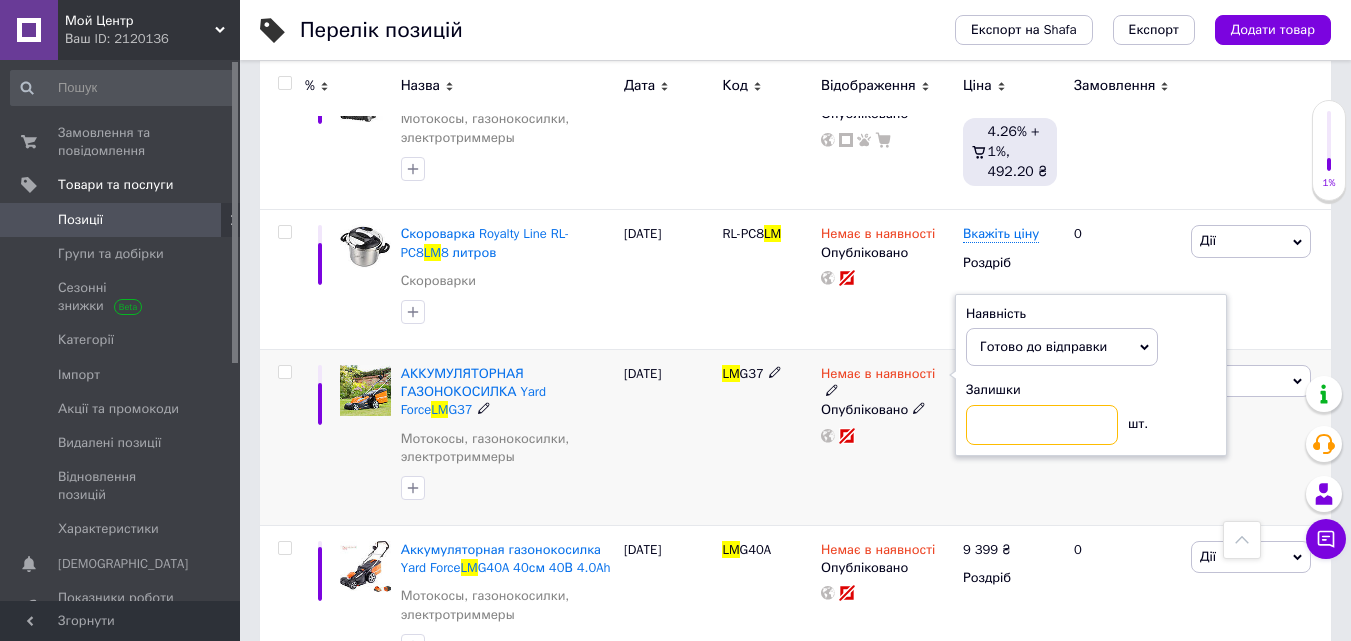 click at bounding box center (1042, 425) 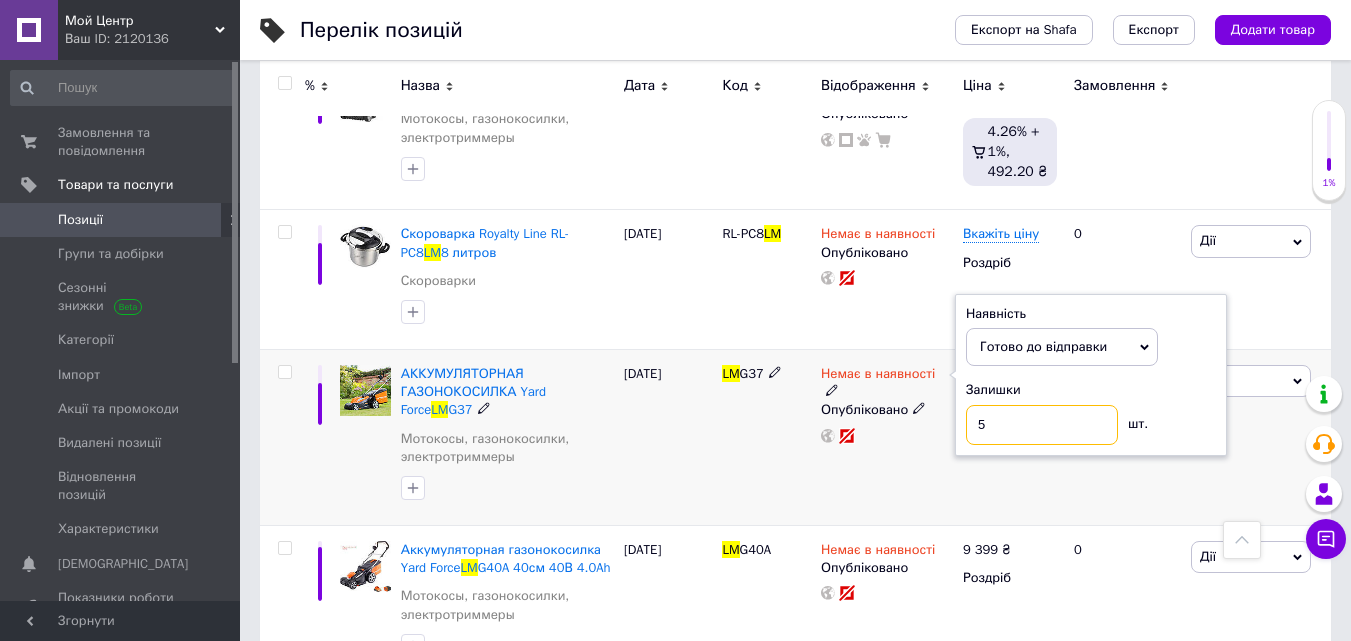 type on "5" 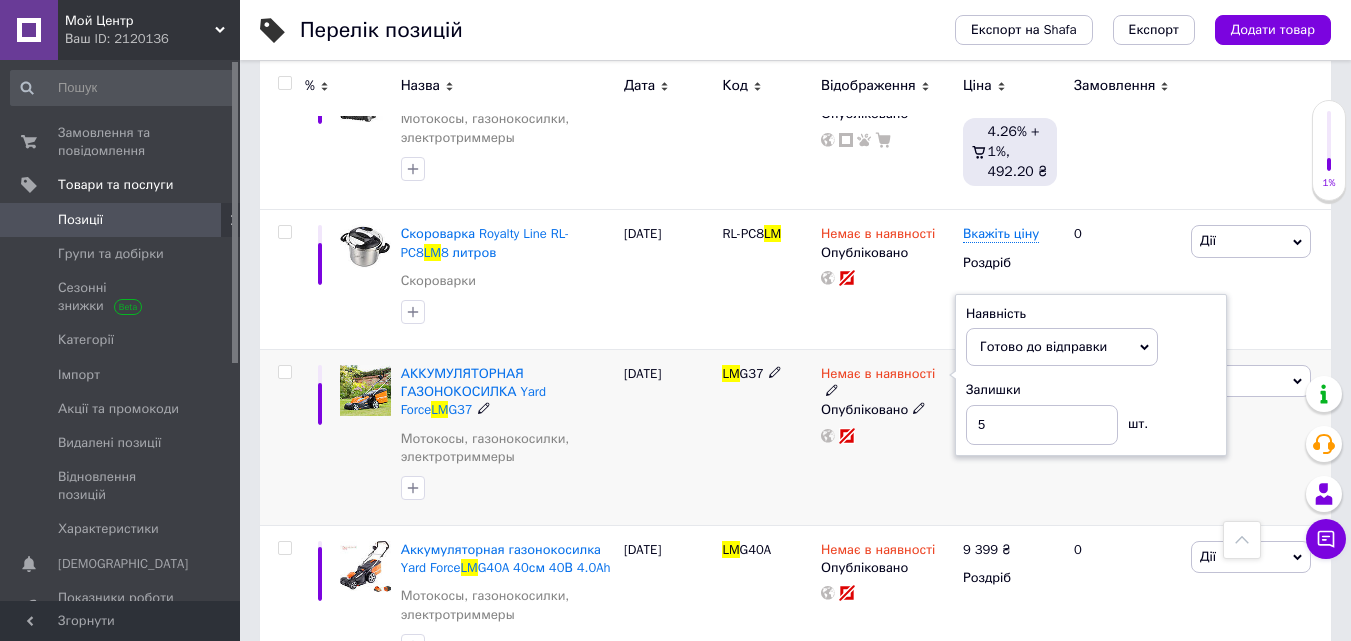 click on "LM  G37" at bounding box center (766, 438) 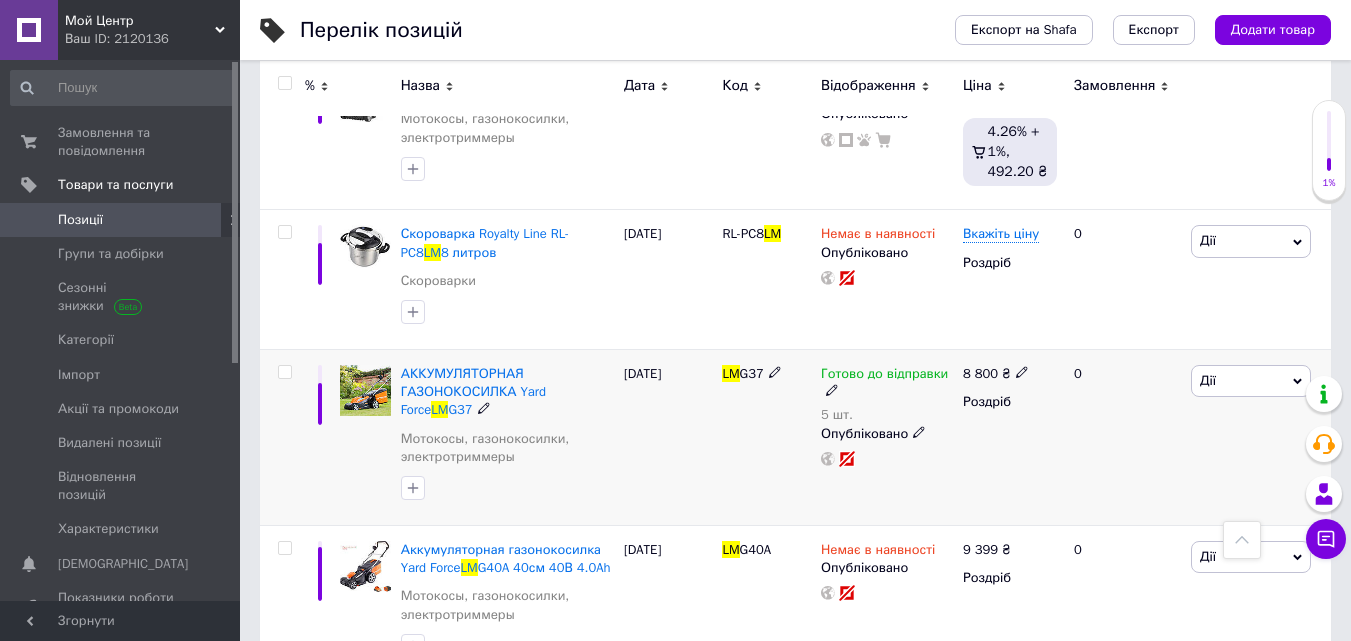click 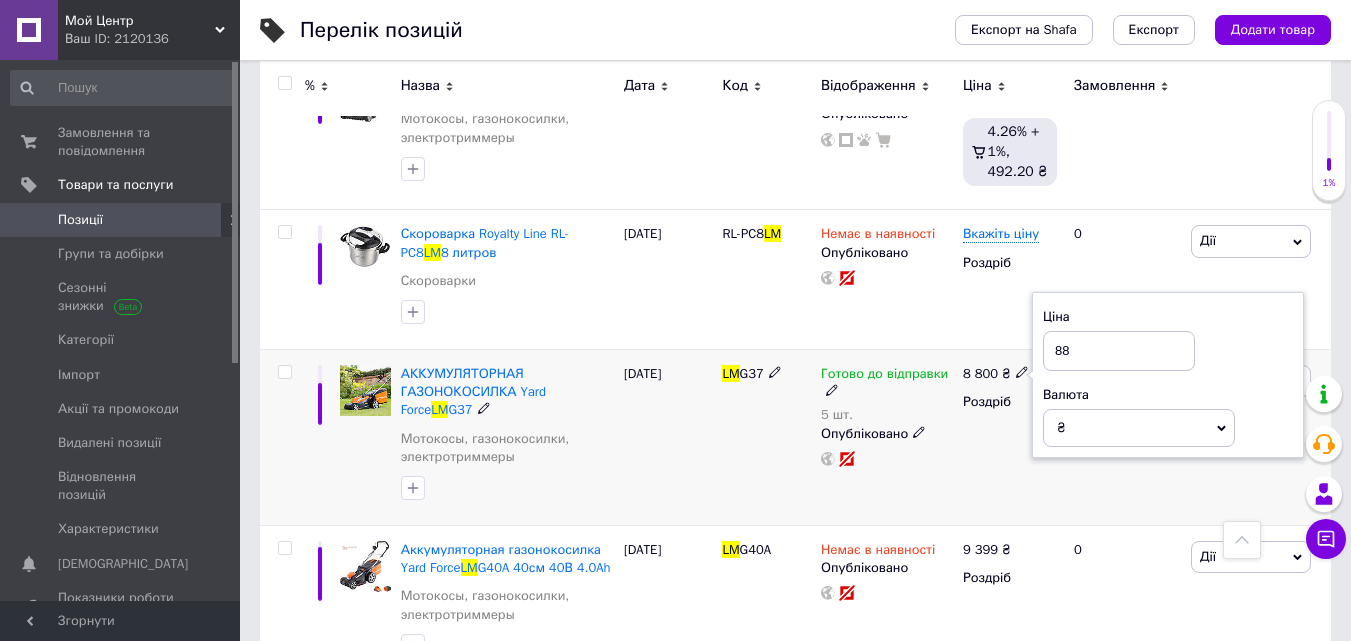 type on "8" 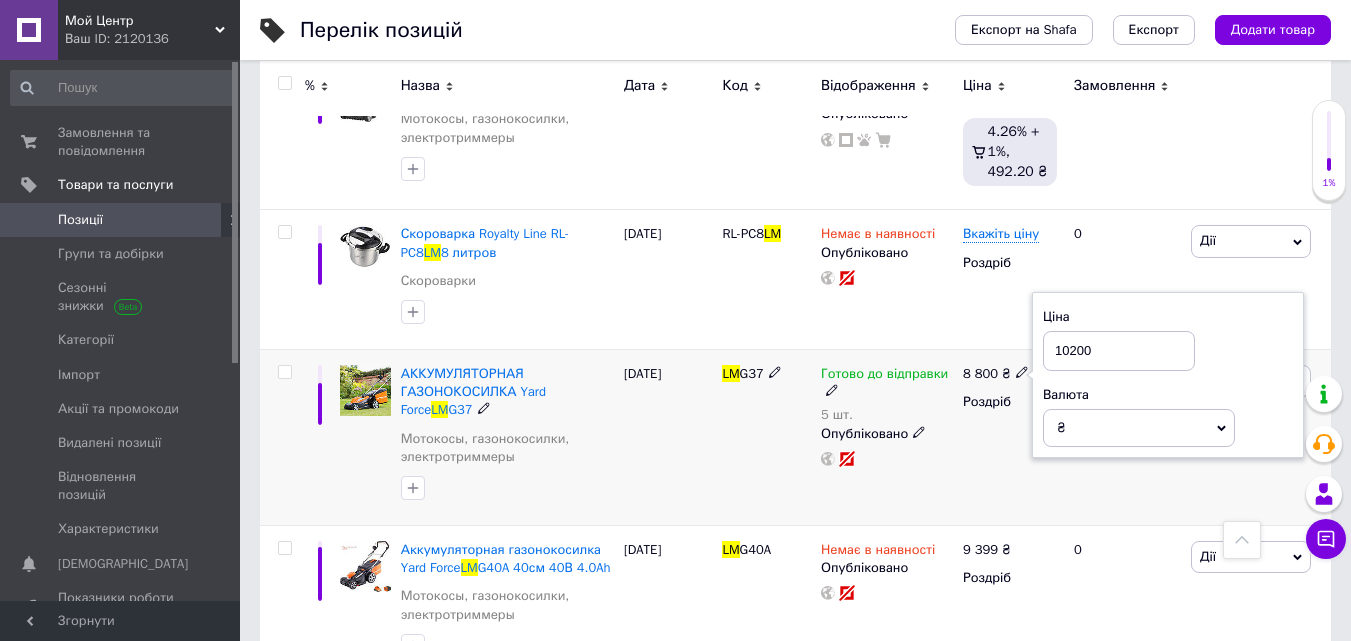 type on "10200" 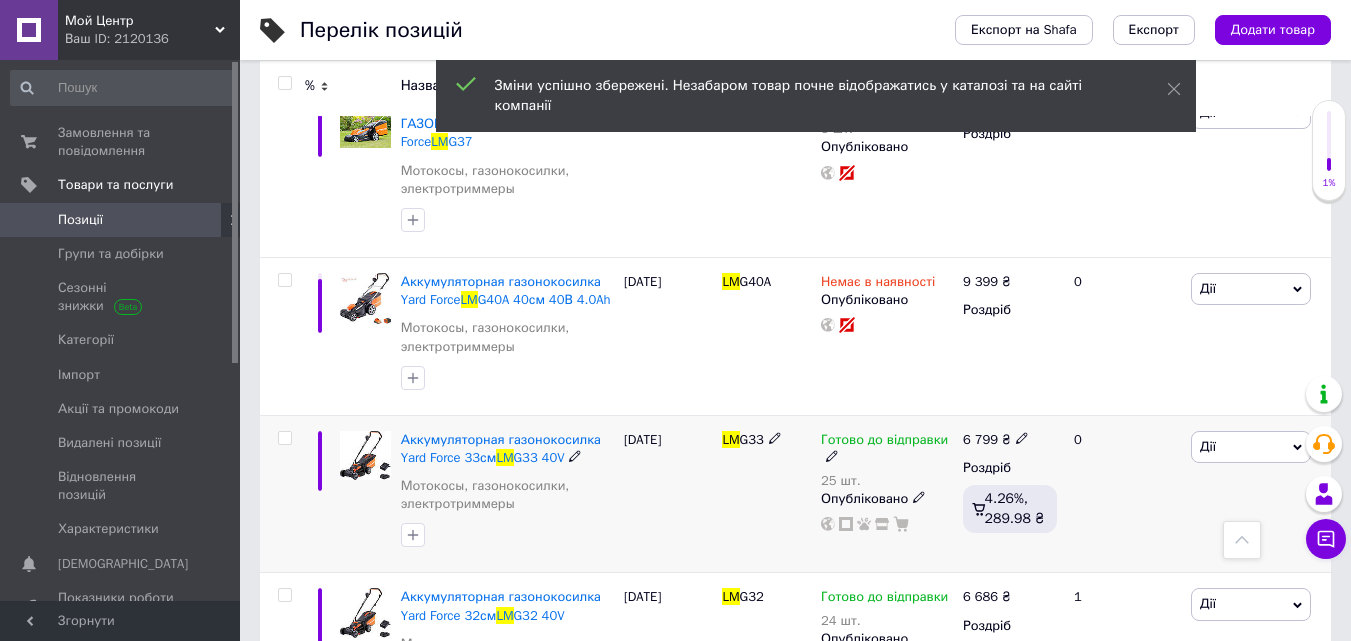 scroll, scrollTop: 1200, scrollLeft: 0, axis: vertical 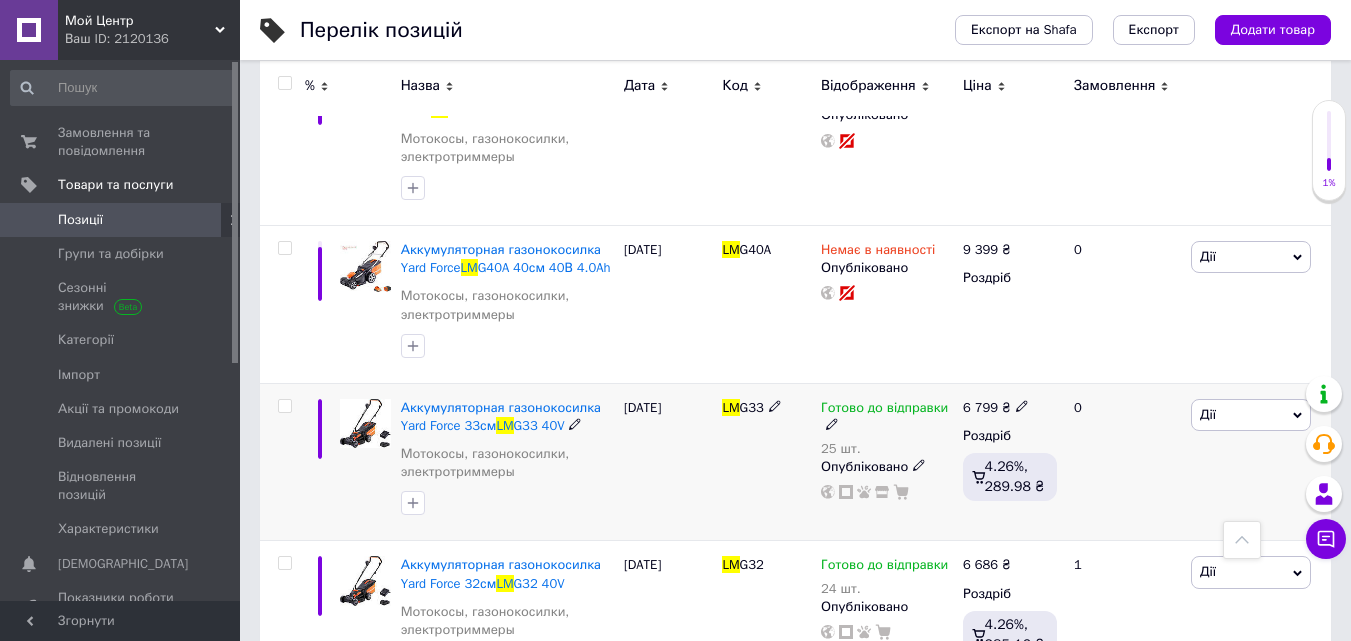 click 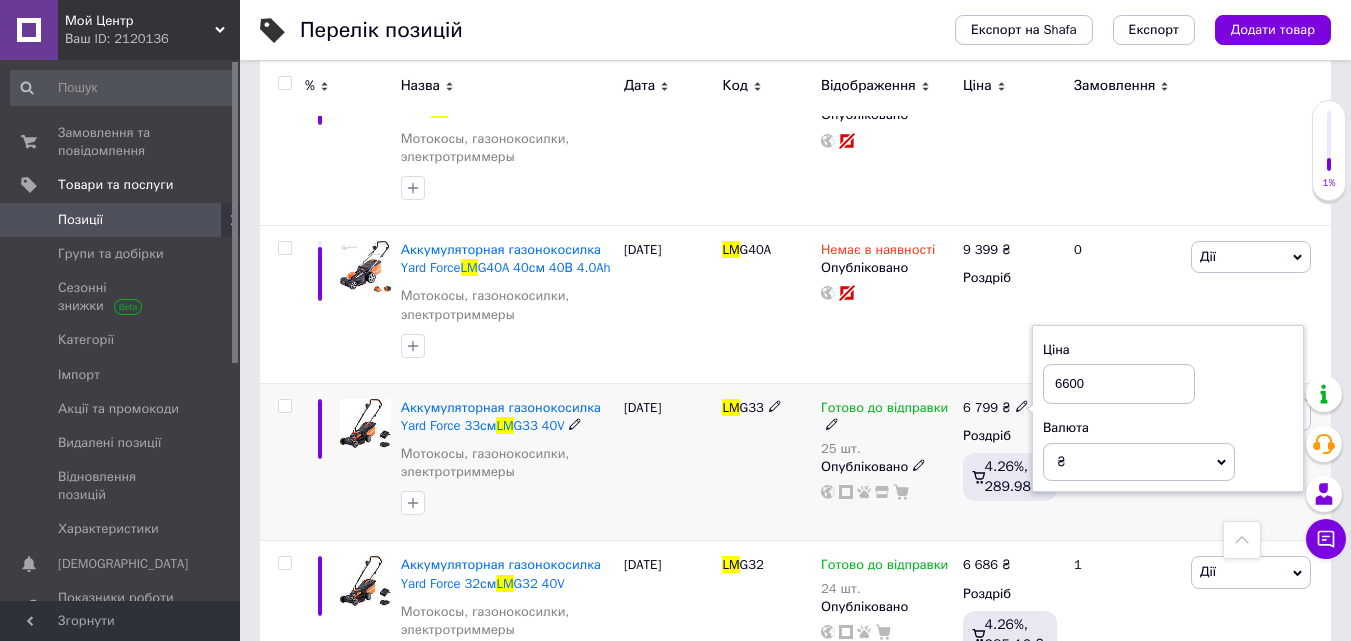 type on "6600" 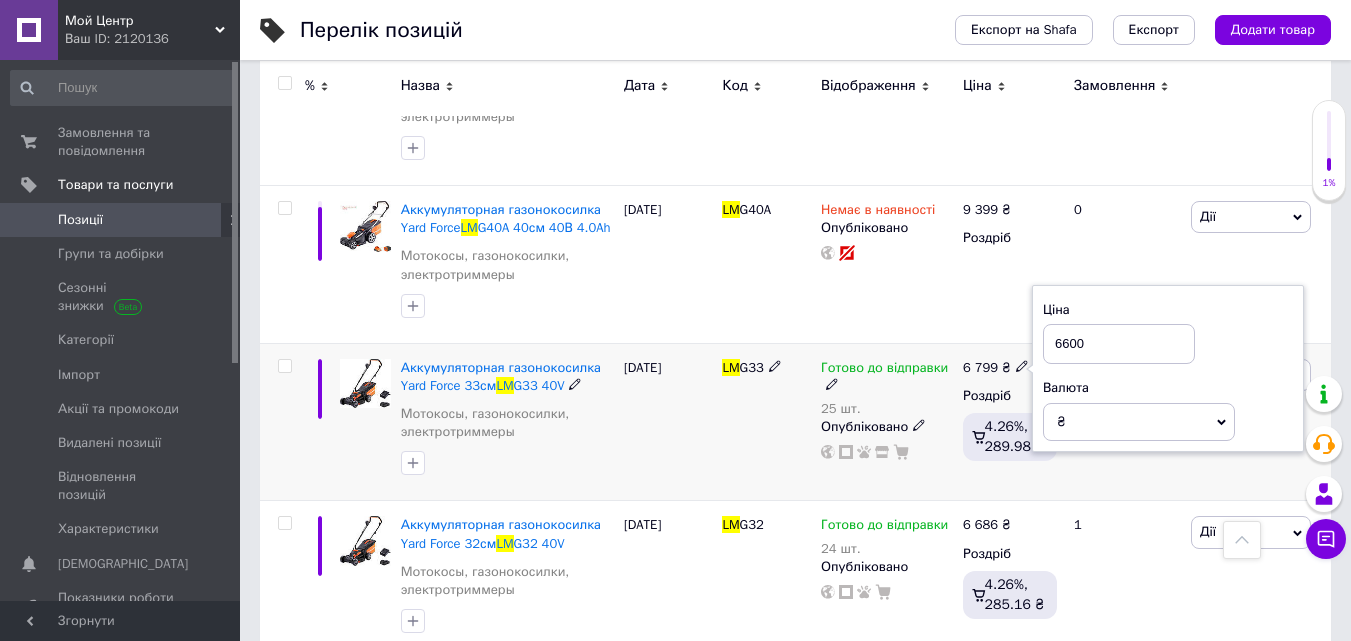 scroll, scrollTop: 1277, scrollLeft: 0, axis: vertical 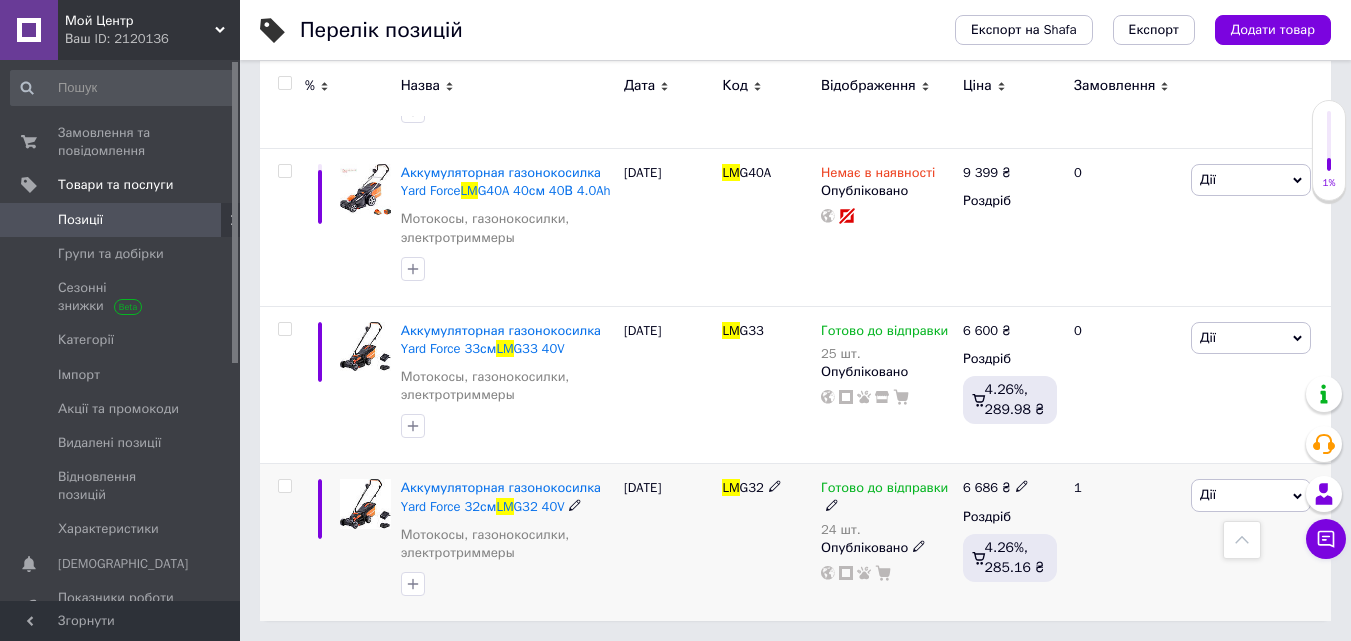 click 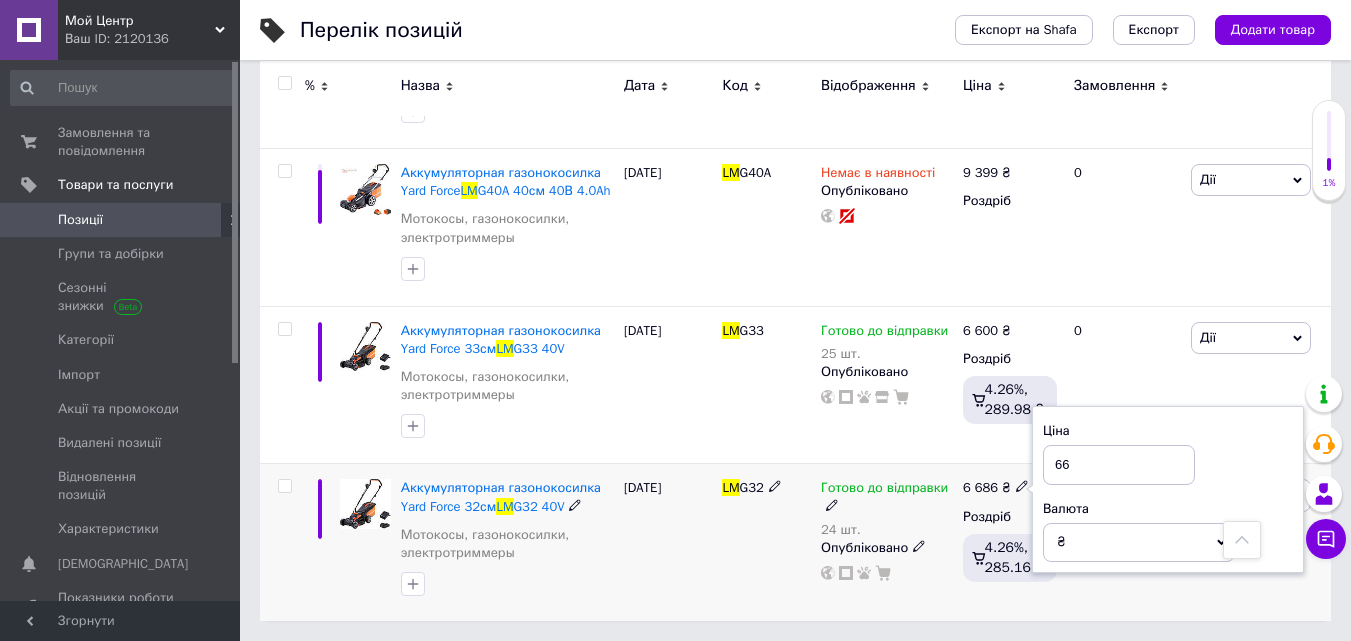 type on "6" 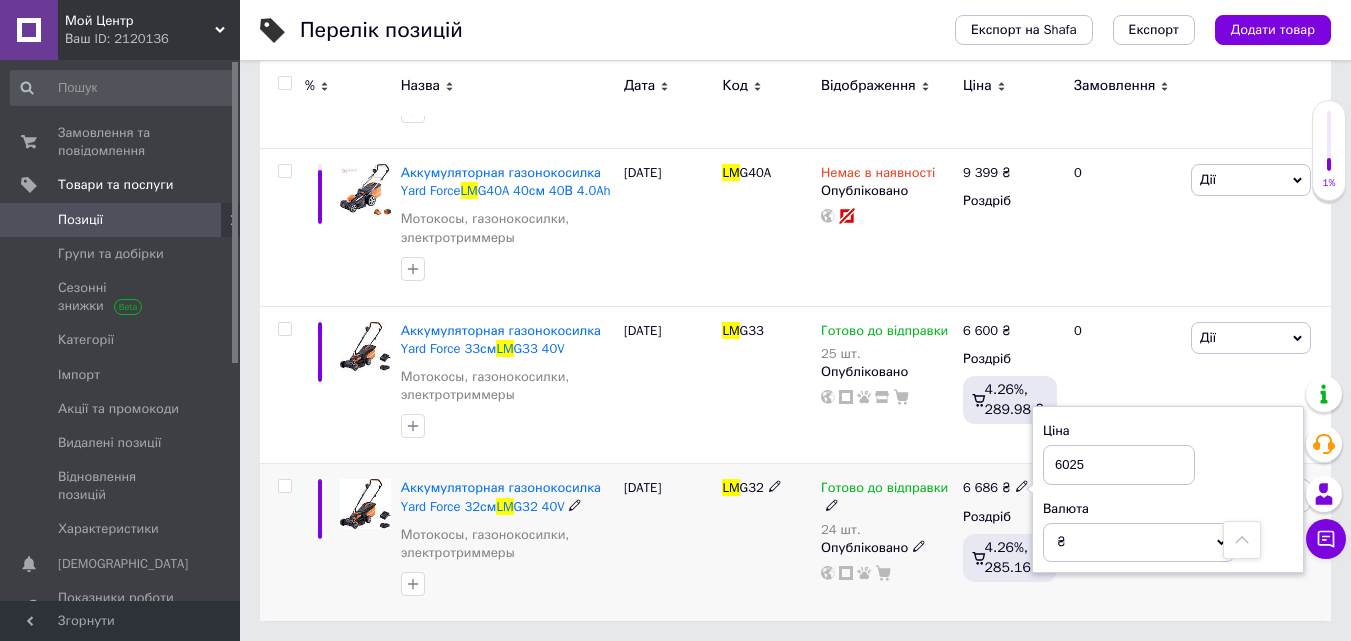type on "6025" 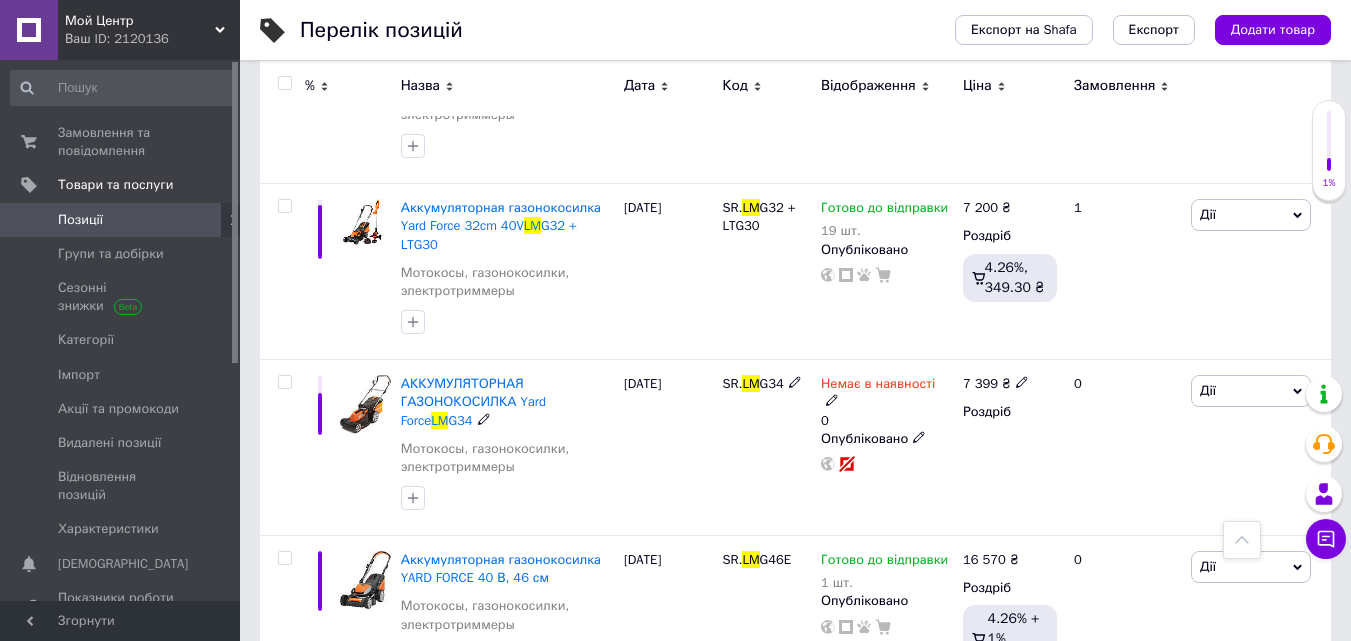 scroll, scrollTop: 377, scrollLeft: 0, axis: vertical 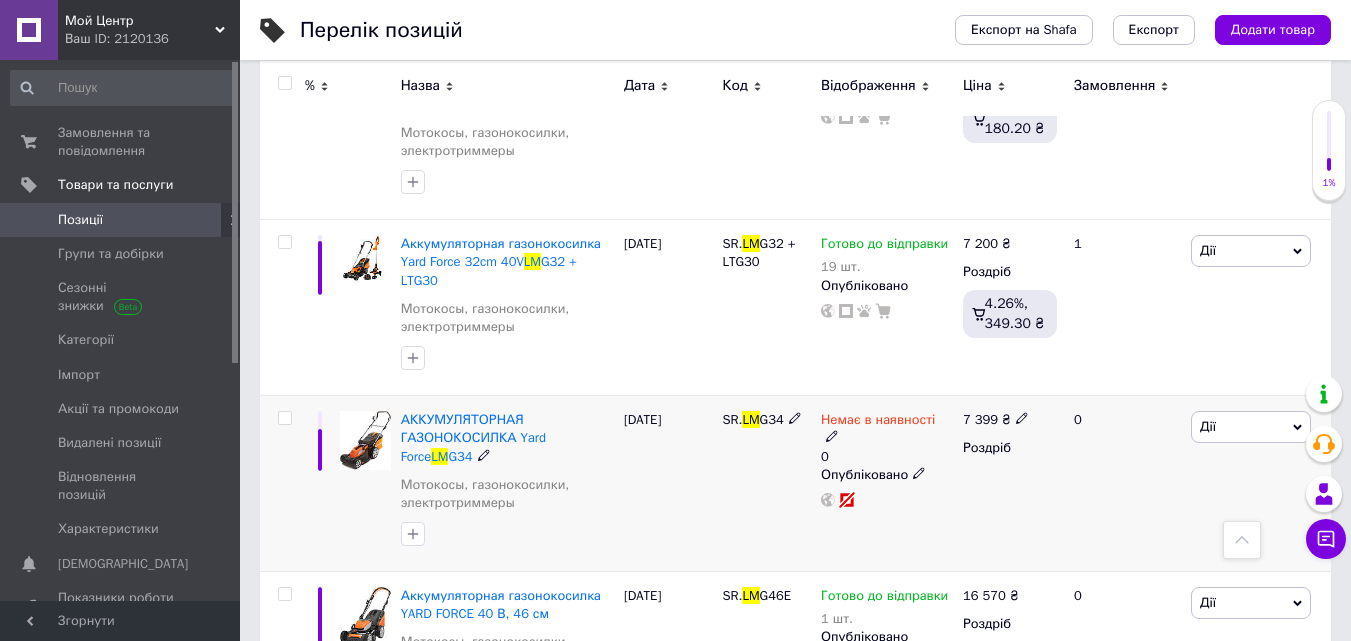 click 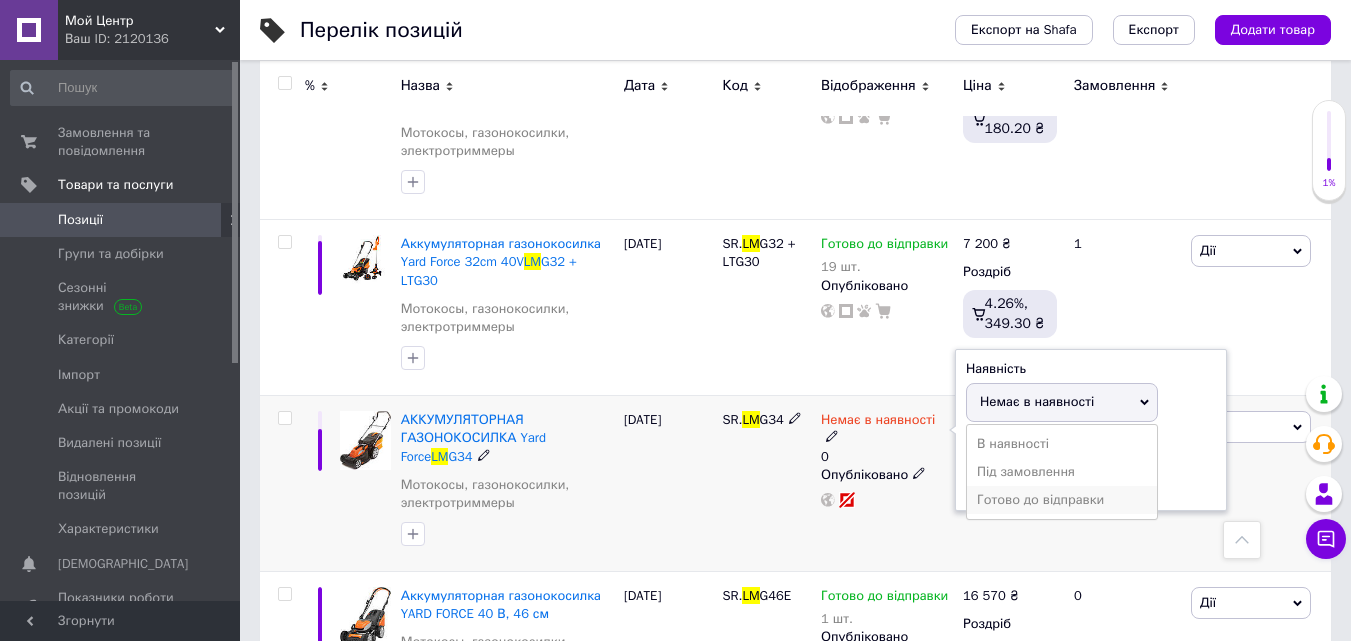 click on "Готово до відправки" at bounding box center (1062, 500) 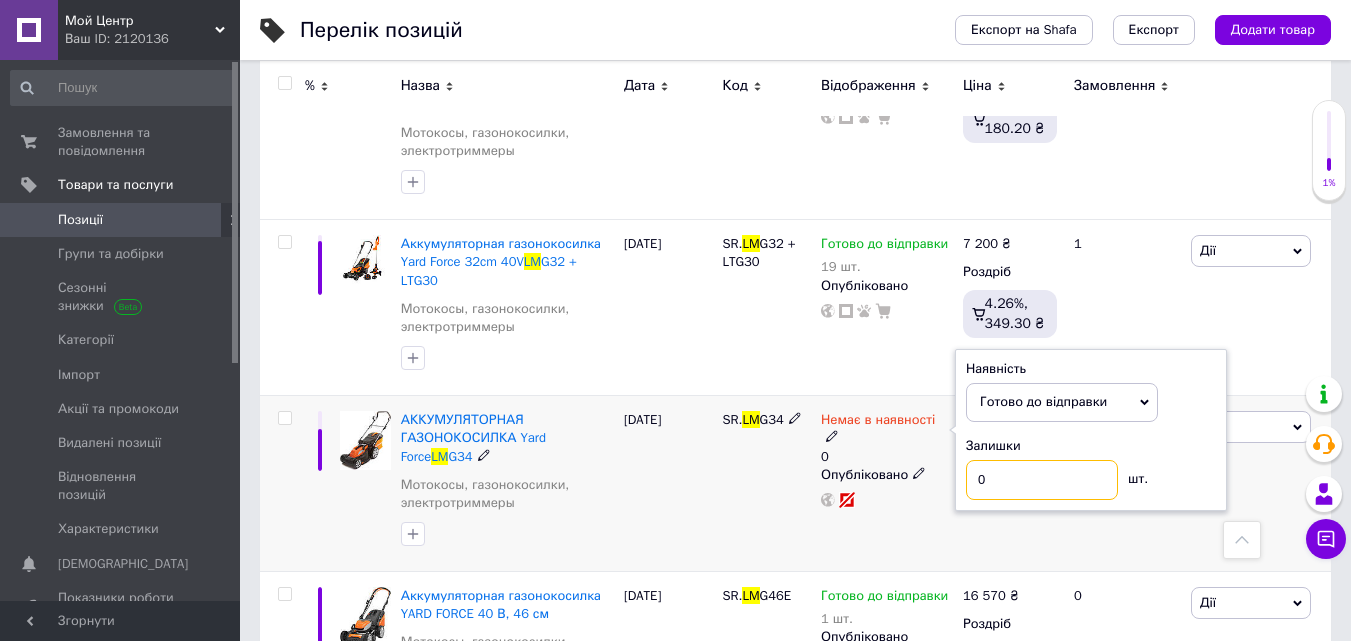 click on "0" at bounding box center (1042, 480) 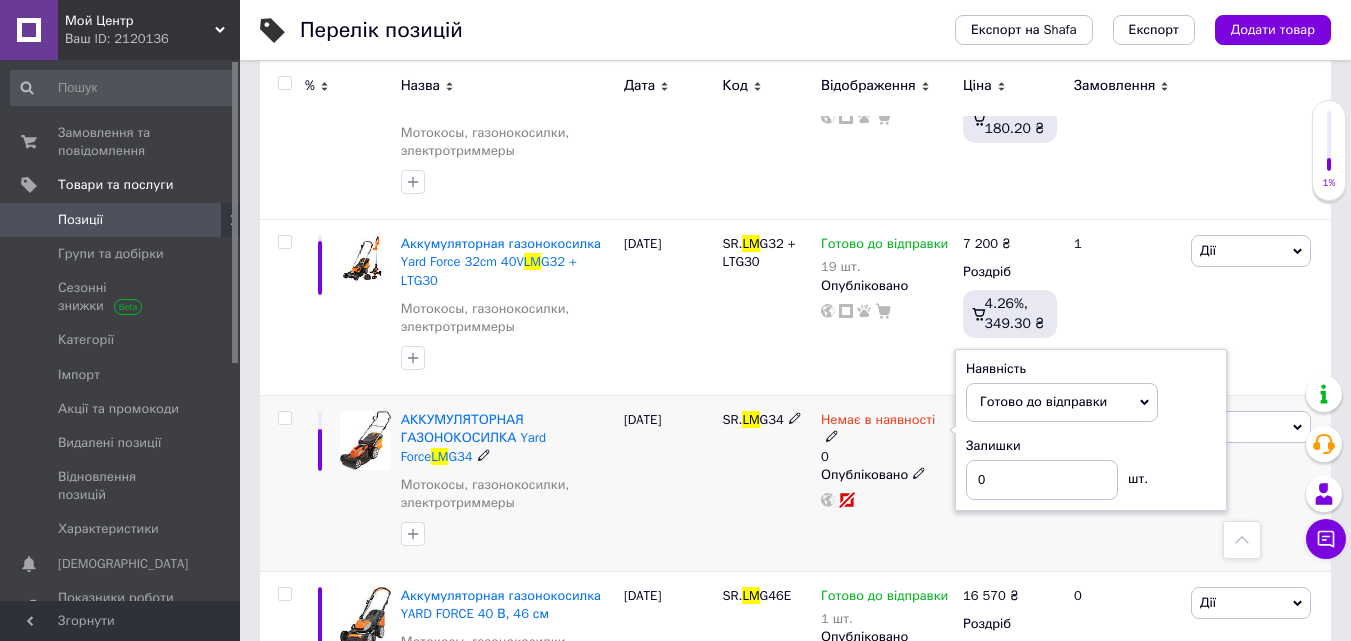 click on "Немає в наявності 0 Наявність [PERSON_NAME] до відправки В наявності Немає в наявності Під замовлення Залишки 0 шт. Опубліковано" at bounding box center (887, 484) 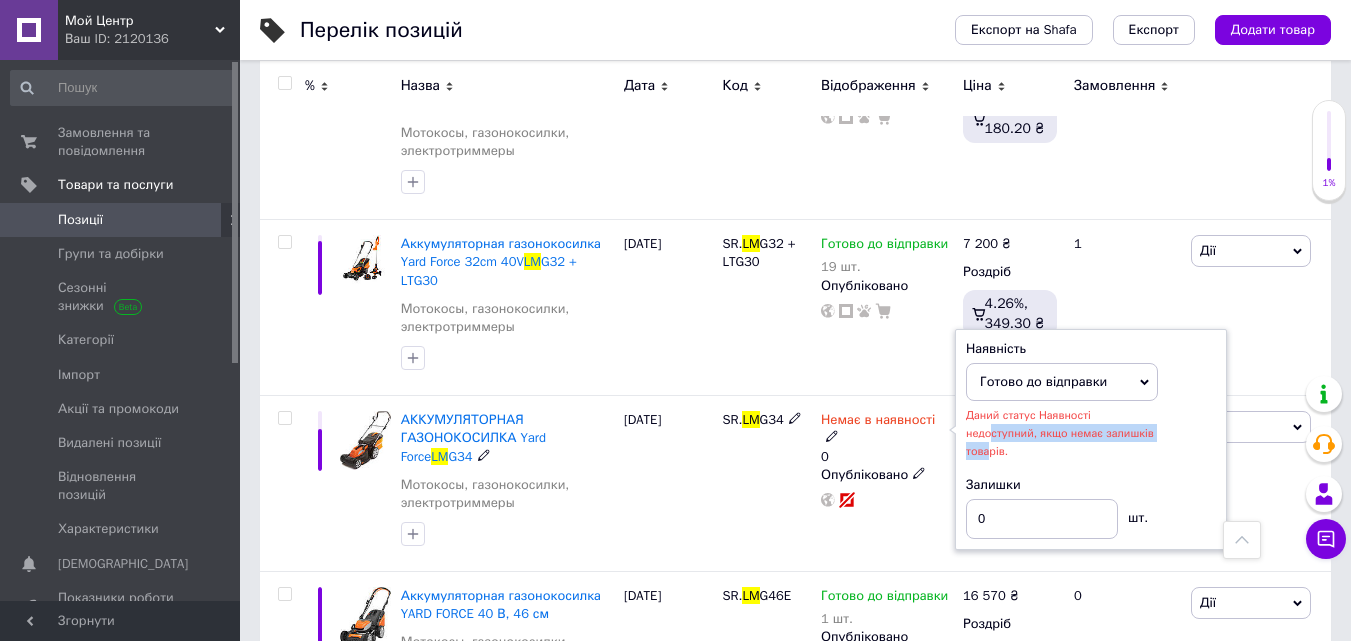 click on "Даний статус Наявності недоступний, якщо немає залишків товарів." at bounding box center [1060, 433] 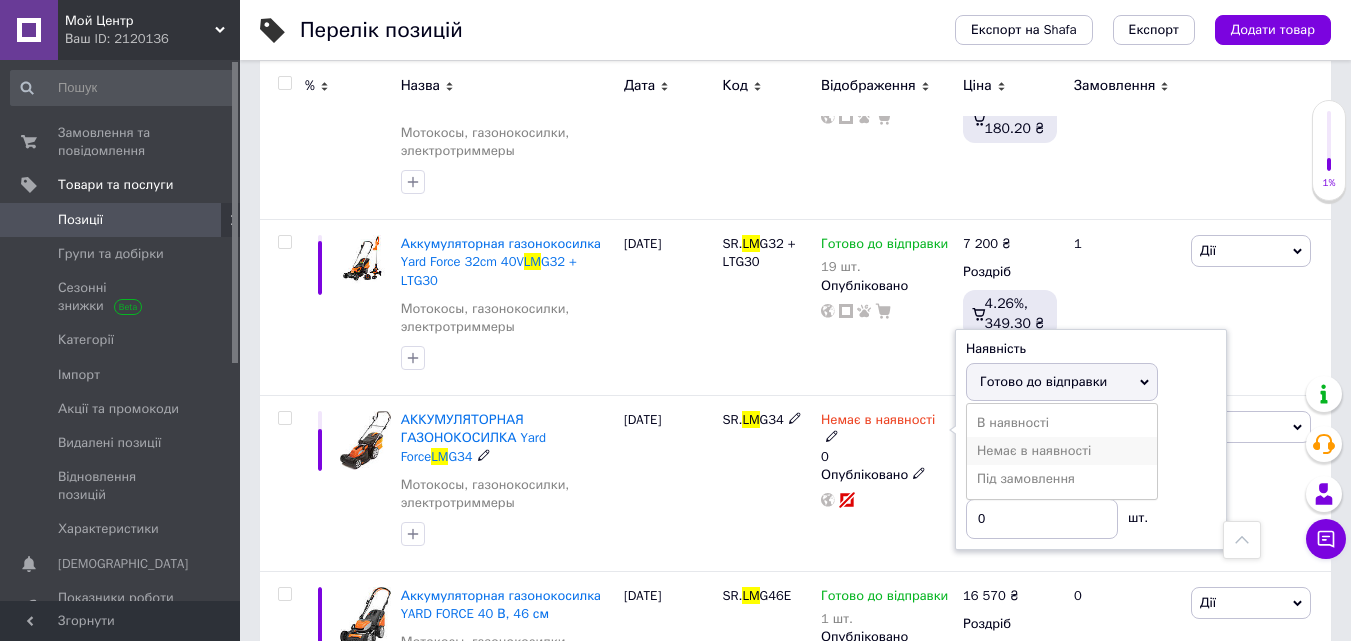 click on "Немає в наявності" at bounding box center [1062, 451] 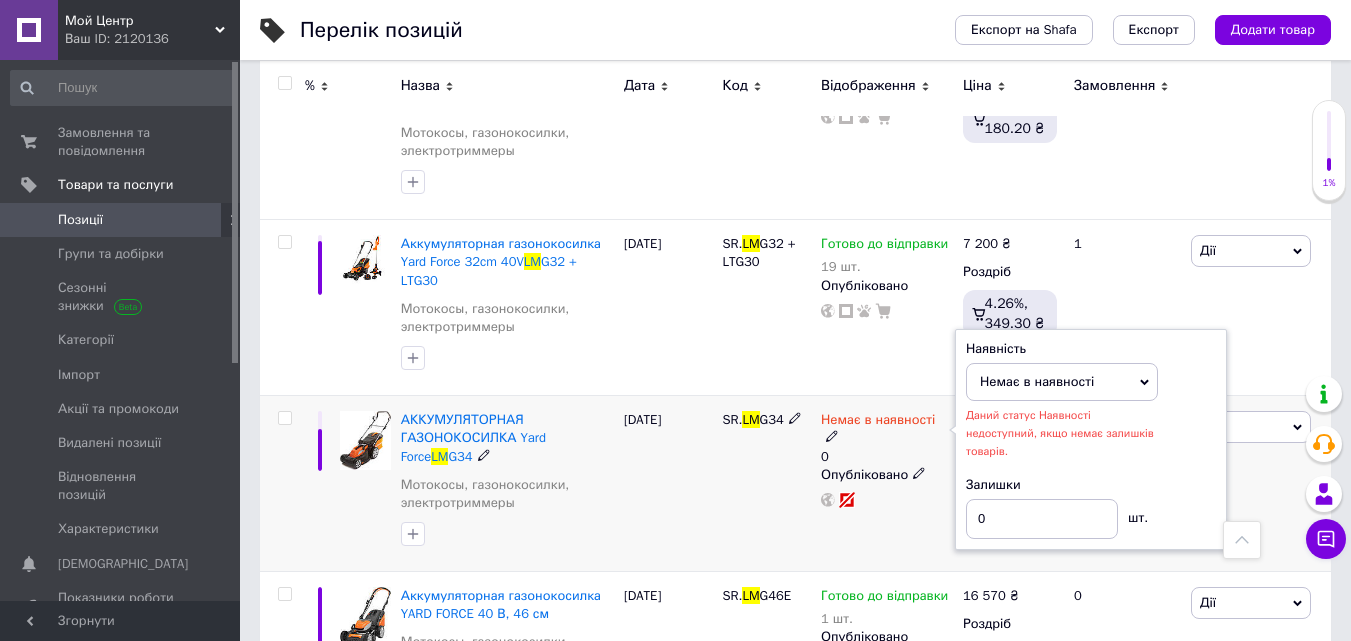 click on "SR. LM  G34" at bounding box center (766, 484) 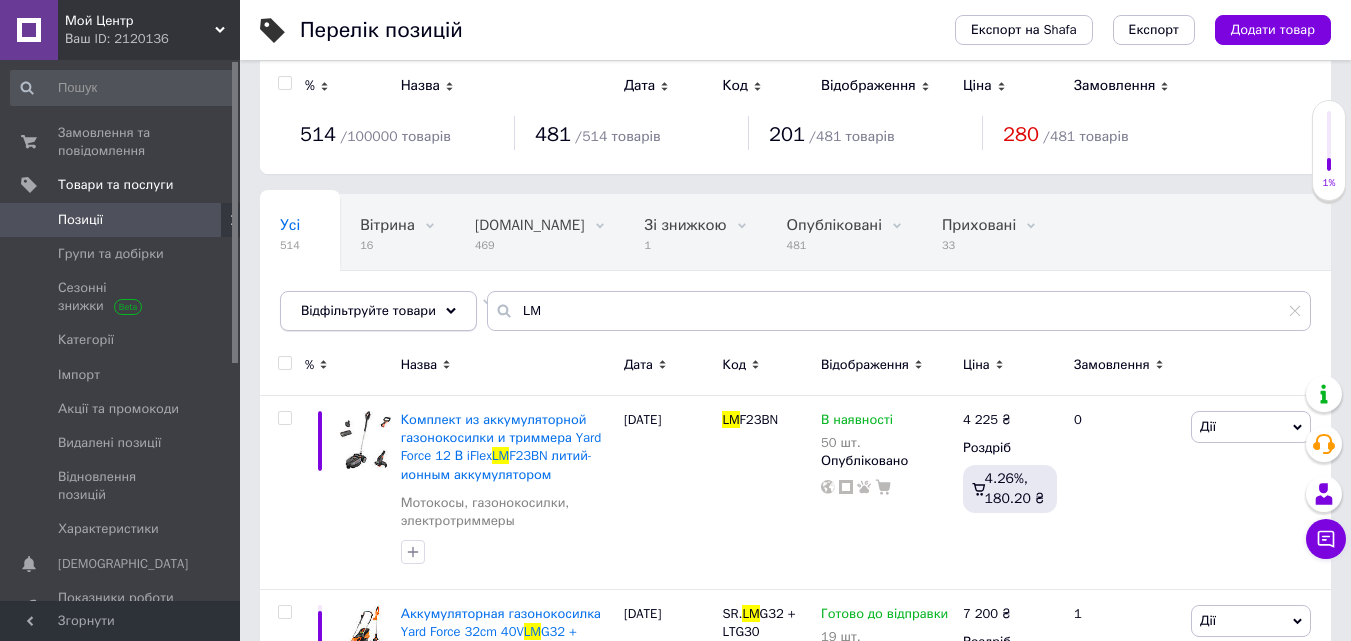 scroll, scrollTop: 0, scrollLeft: 0, axis: both 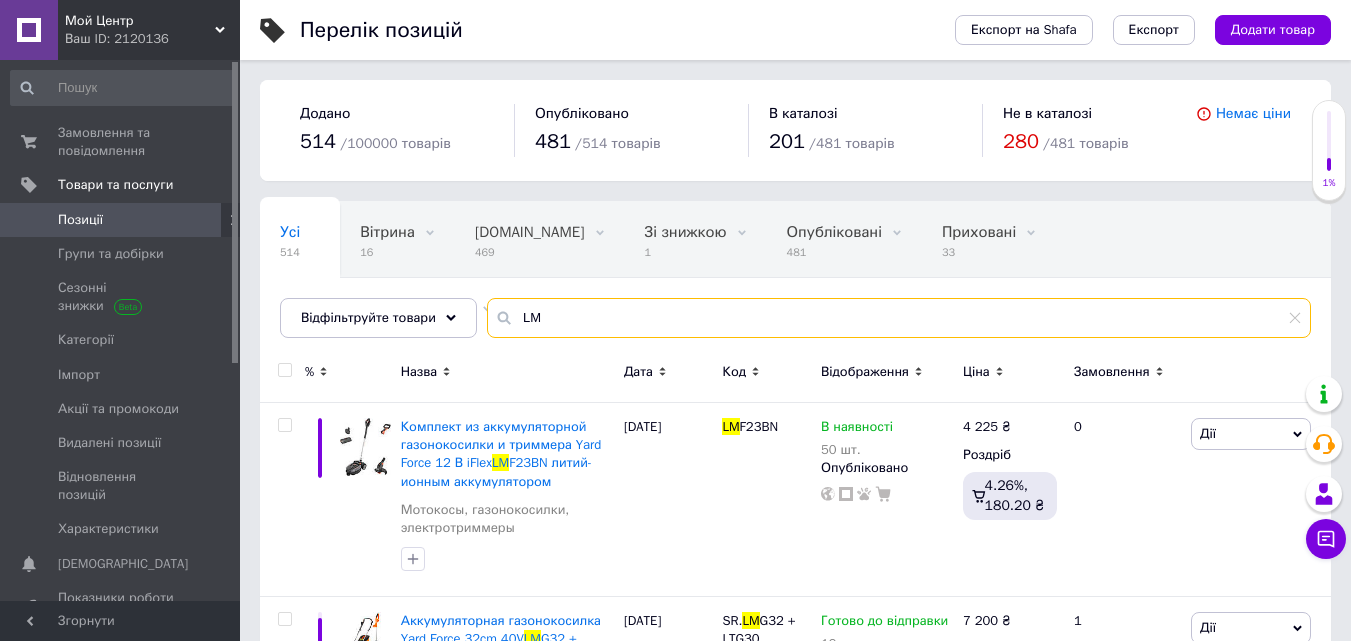 click on "LM" at bounding box center (899, 318) 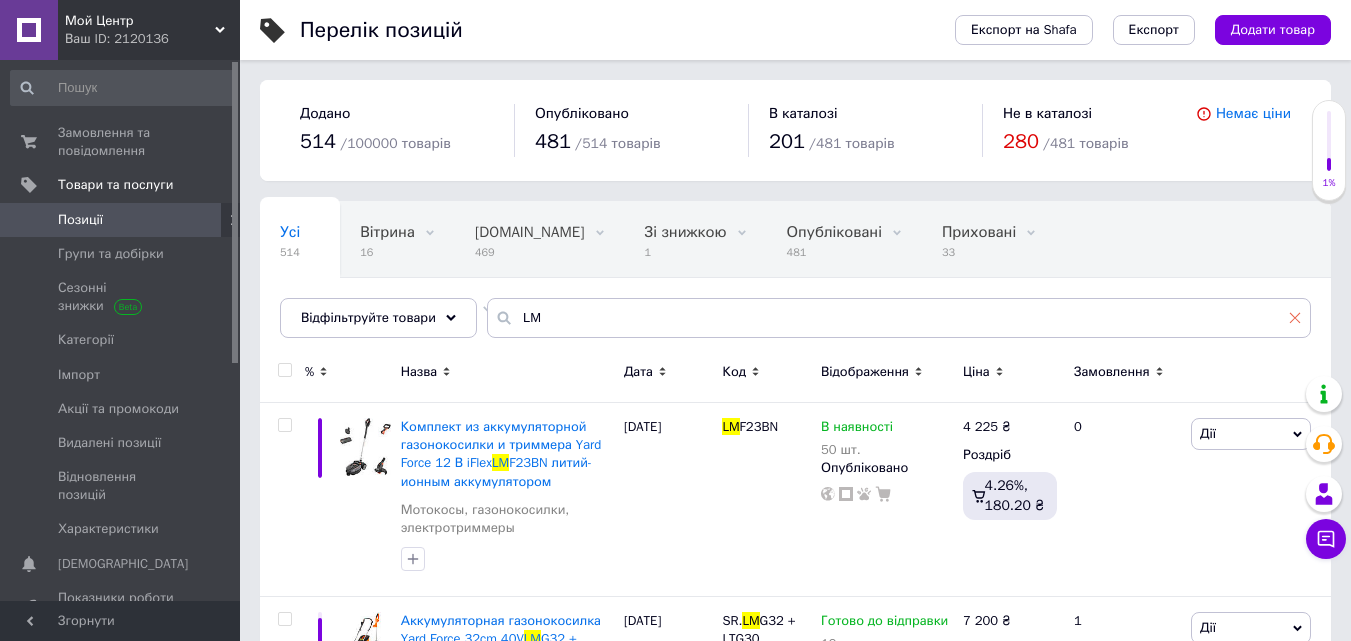 click at bounding box center [1295, 317] 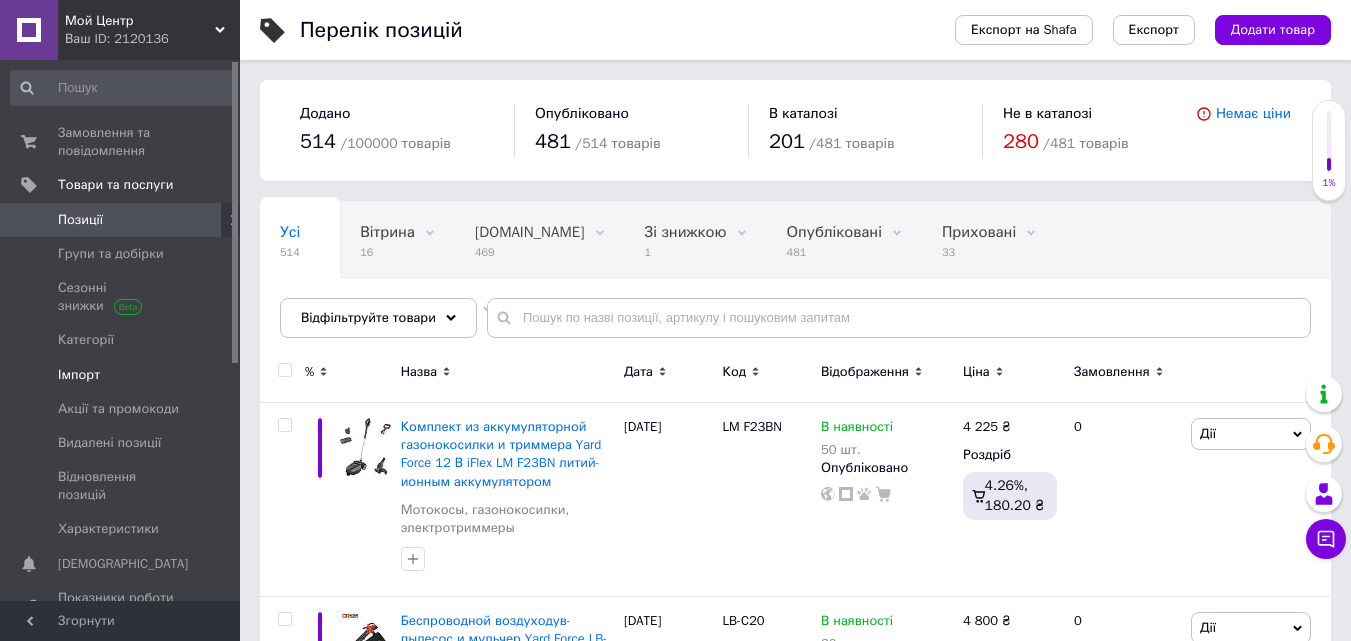 click on "Імпорт" at bounding box center [121, 375] 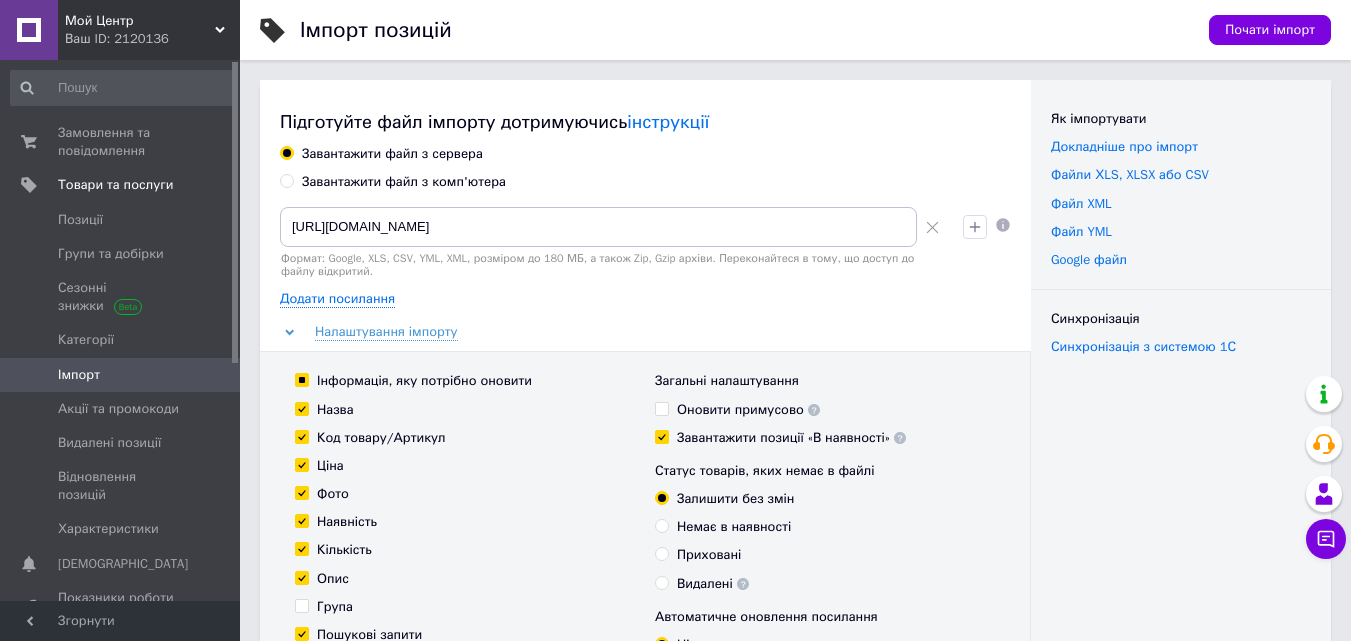 click 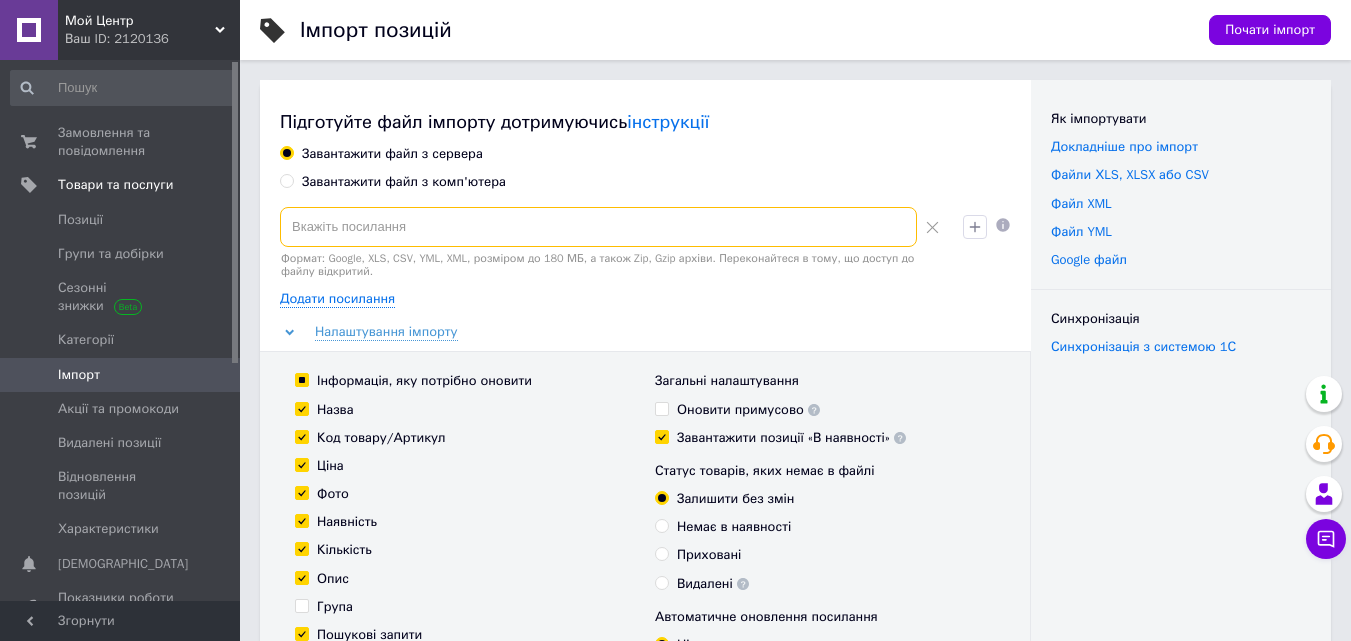 click at bounding box center [598, 227] 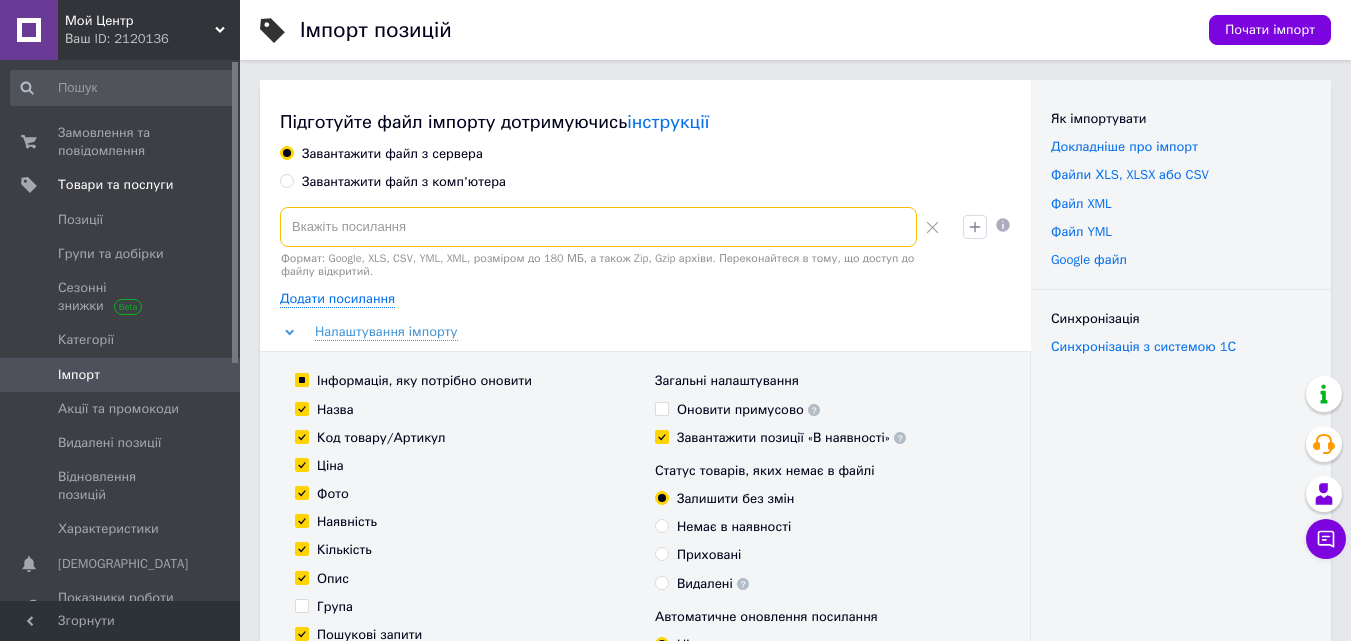 paste on "[URL][DOMAIN_NAME]" 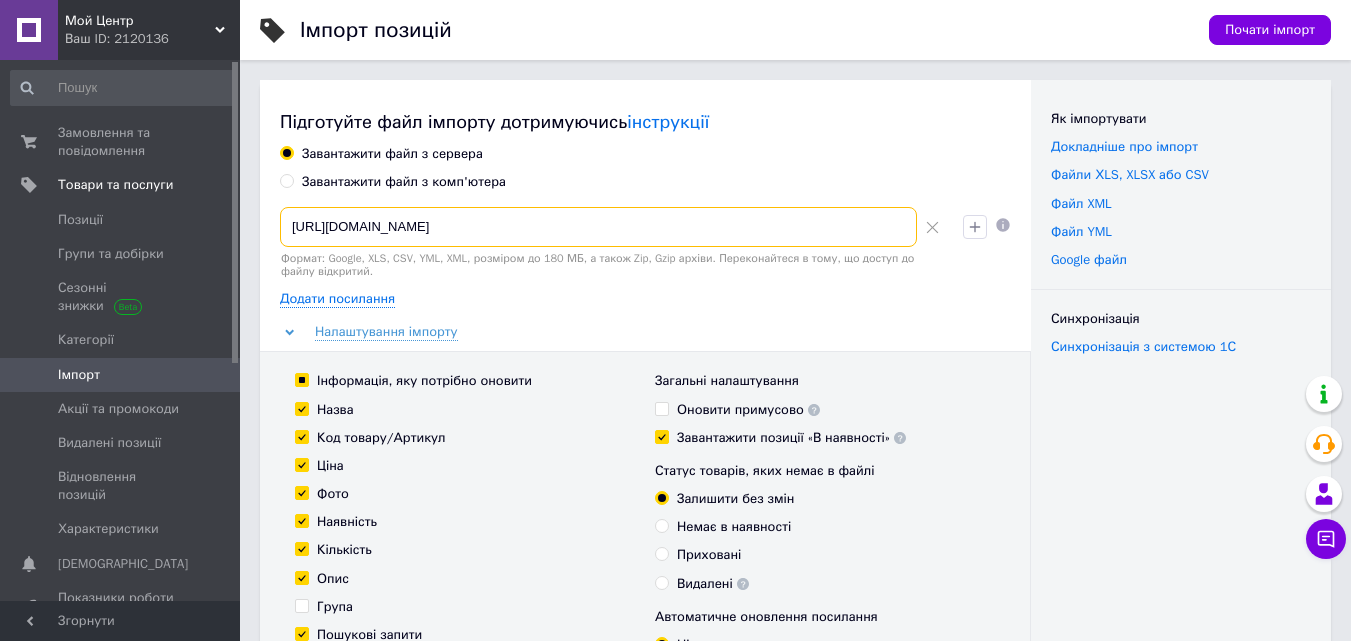scroll, scrollTop: 0, scrollLeft: 1646, axis: horizontal 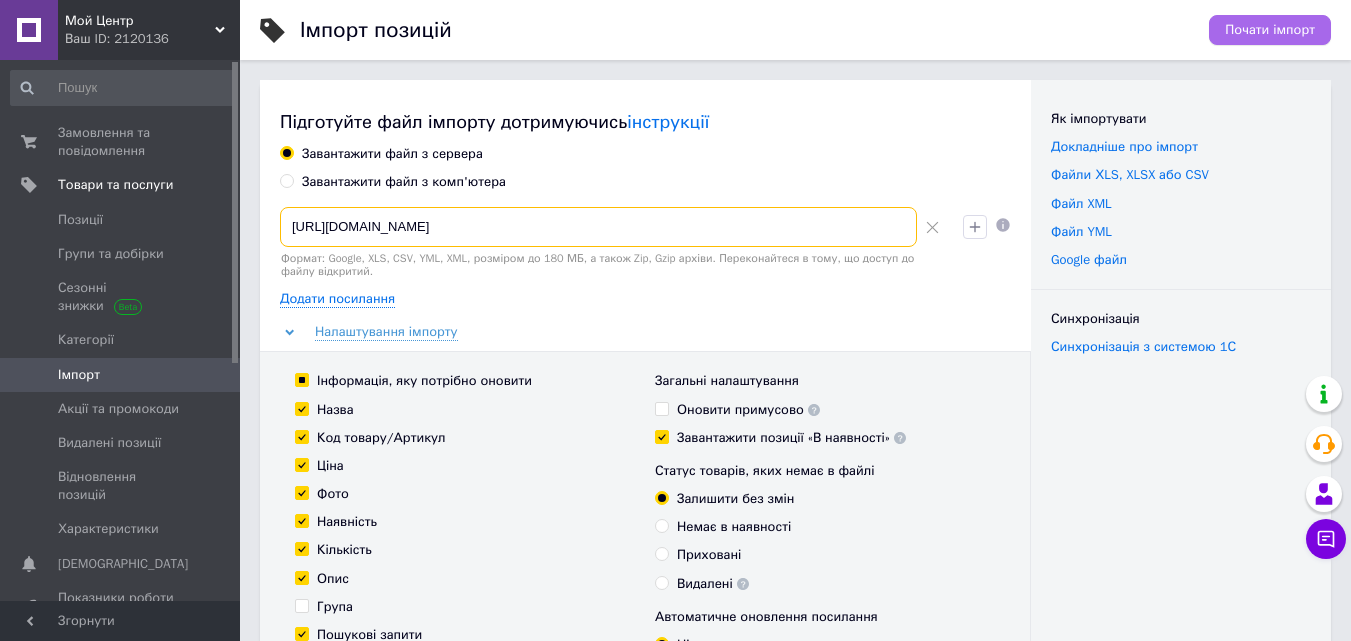type on "[URL][DOMAIN_NAME]" 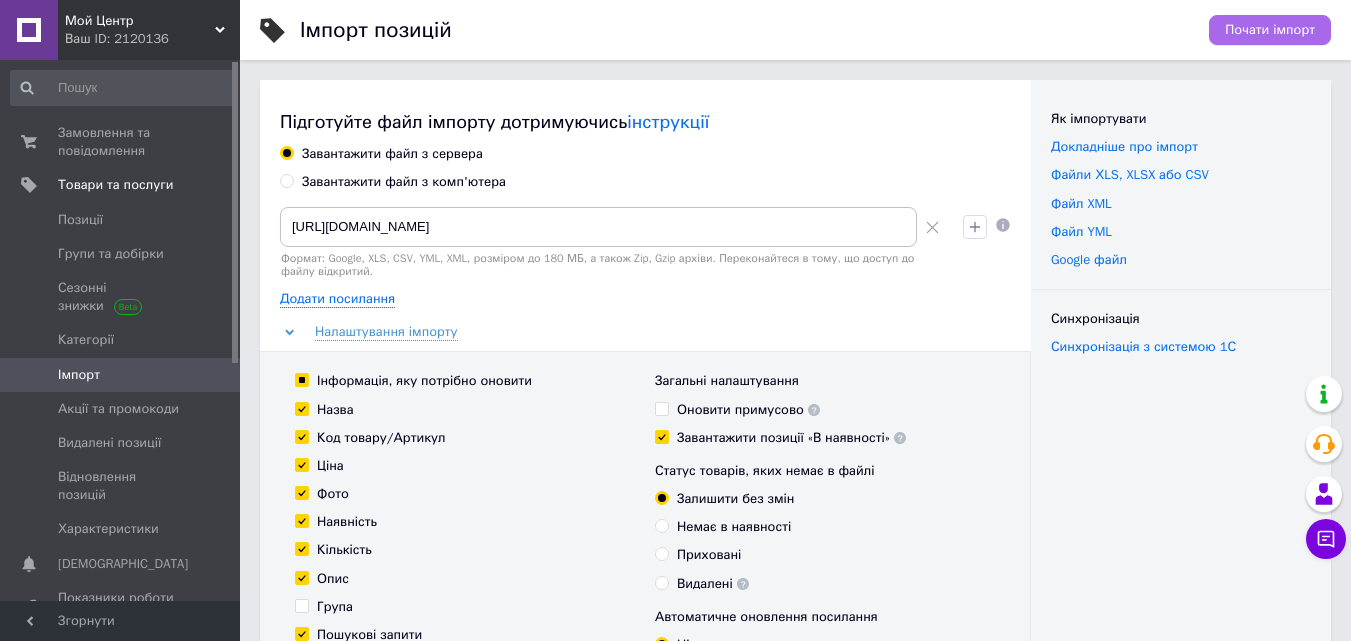 scroll, scrollTop: 0, scrollLeft: 0, axis: both 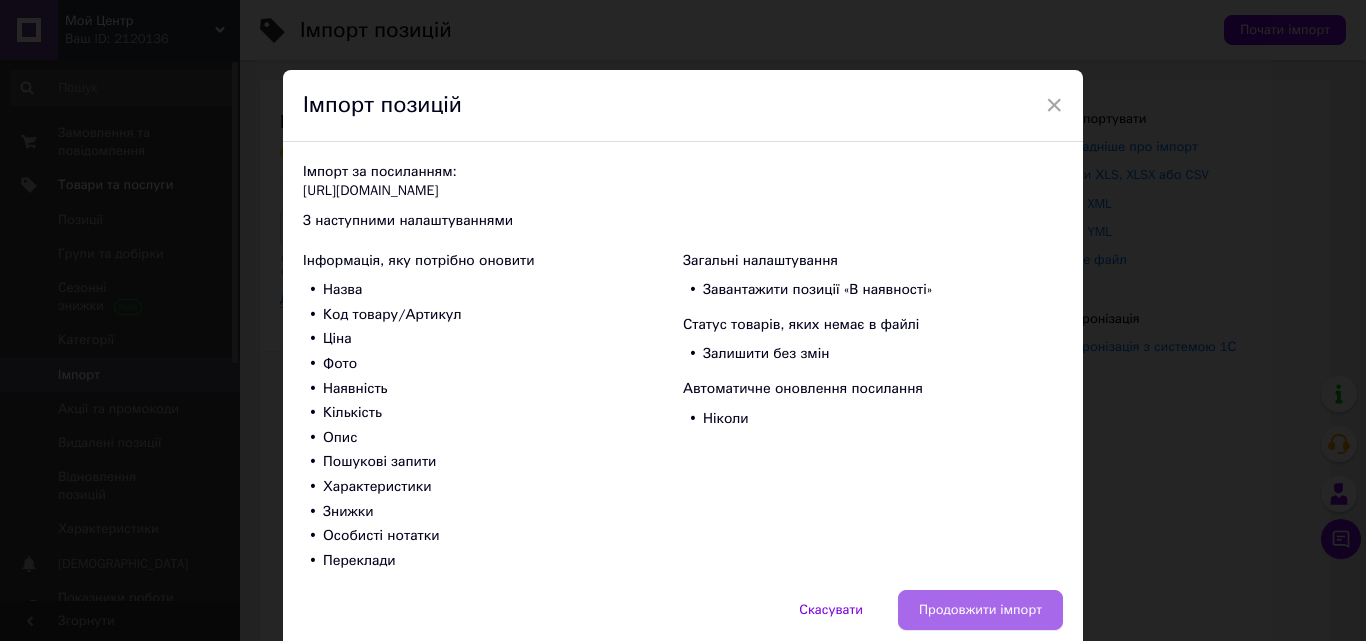 click on "Продовжити імпорт" at bounding box center (980, 610) 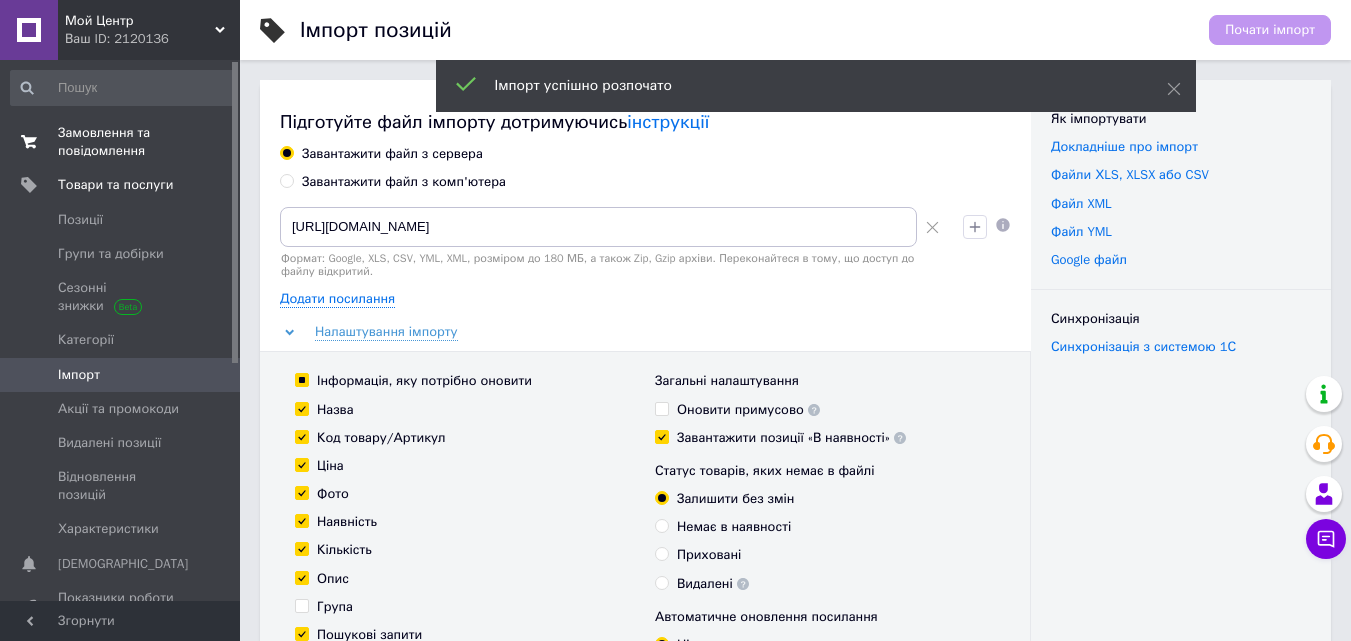 click on "Замовлення та повідомлення" at bounding box center (121, 142) 